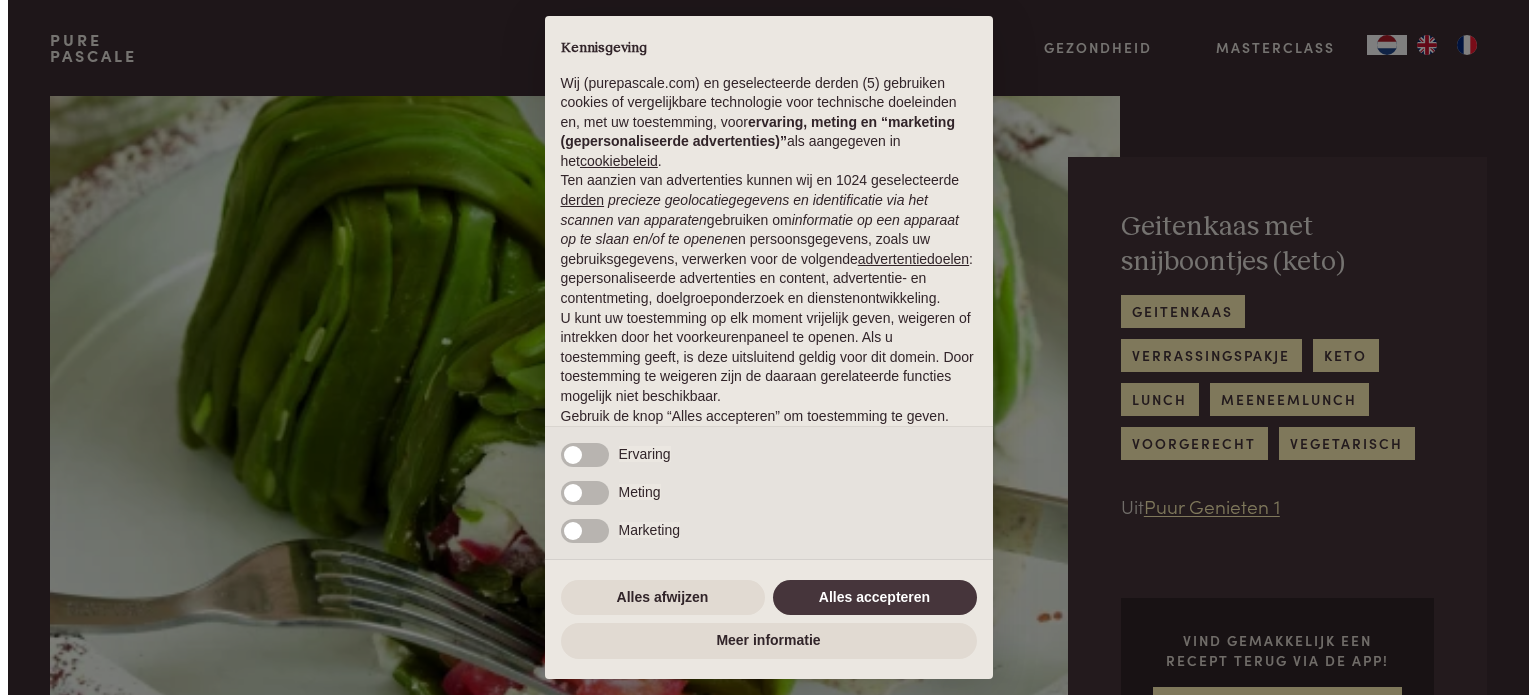 scroll, scrollTop: 0, scrollLeft: 0, axis: both 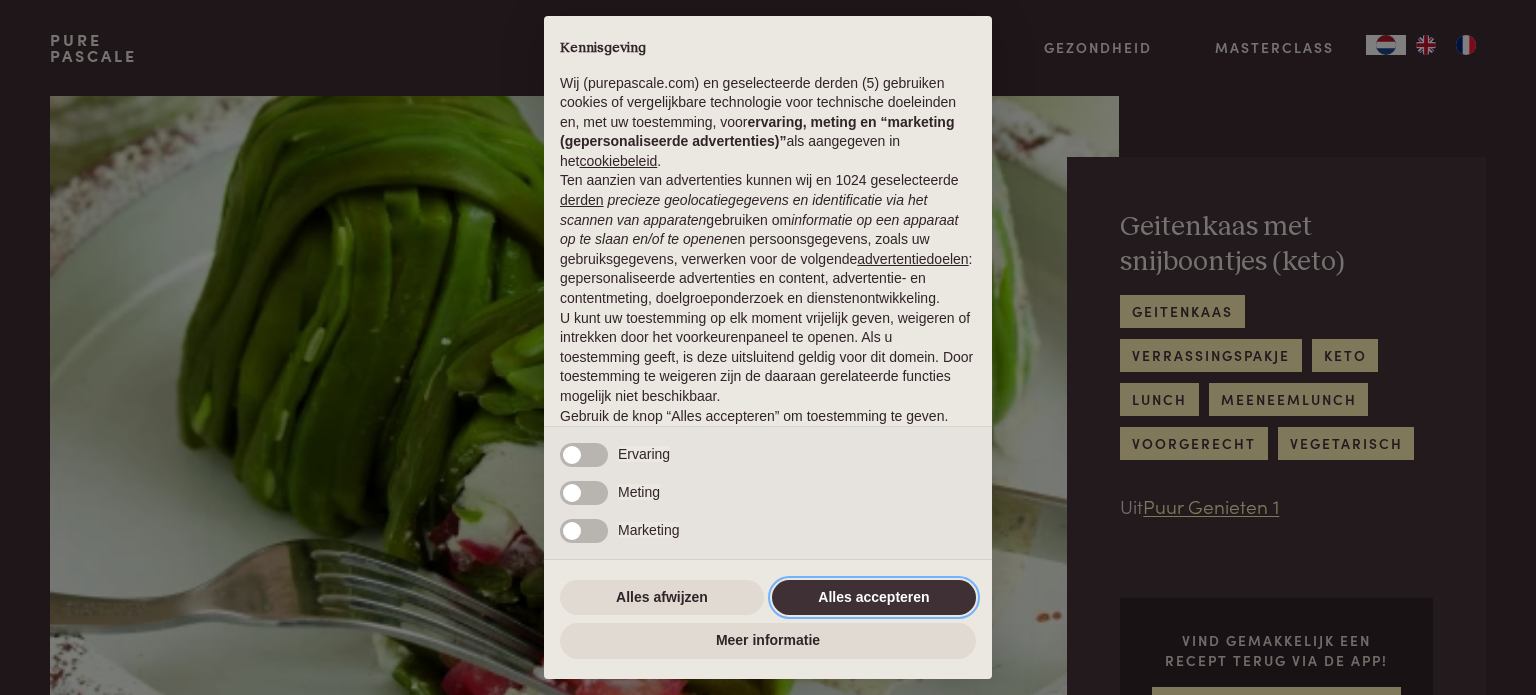 click on "Alles accepteren" at bounding box center [874, 598] 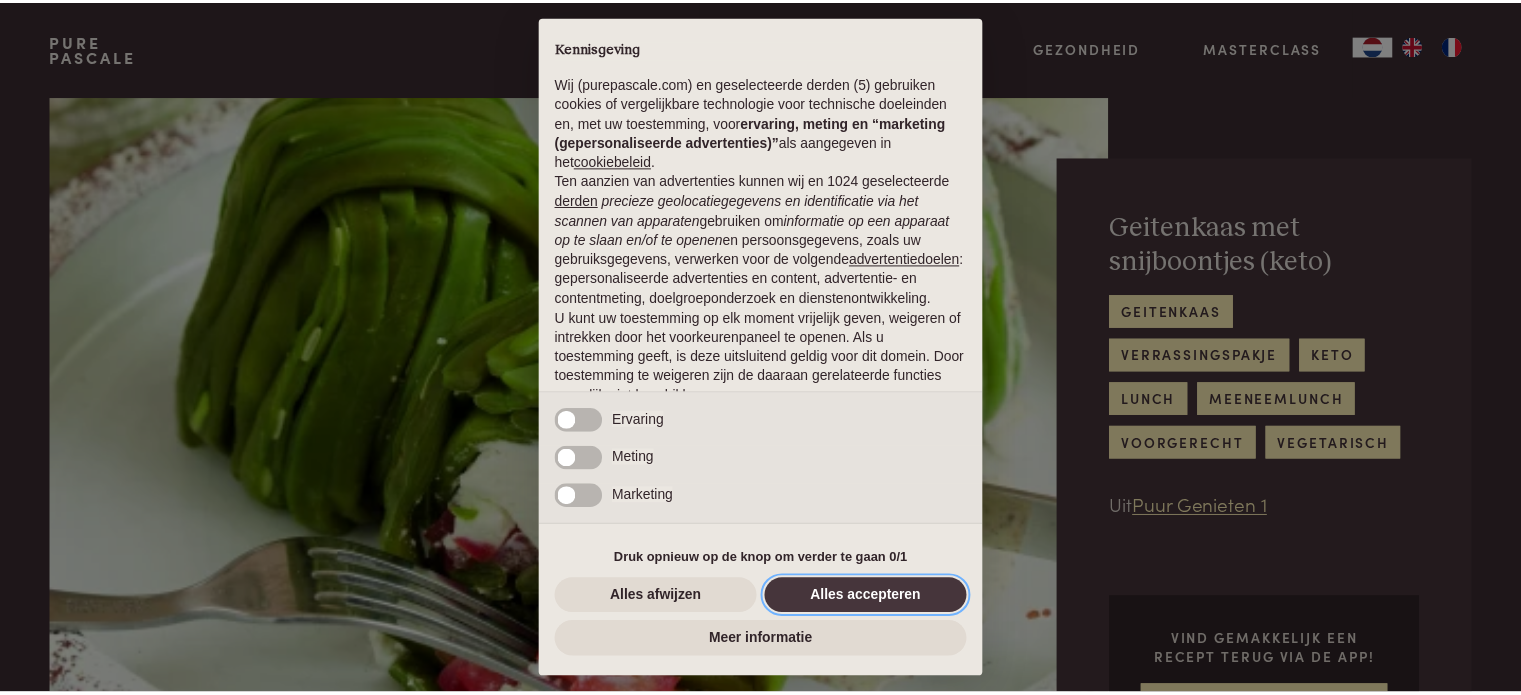 scroll, scrollTop: 108, scrollLeft: 0, axis: vertical 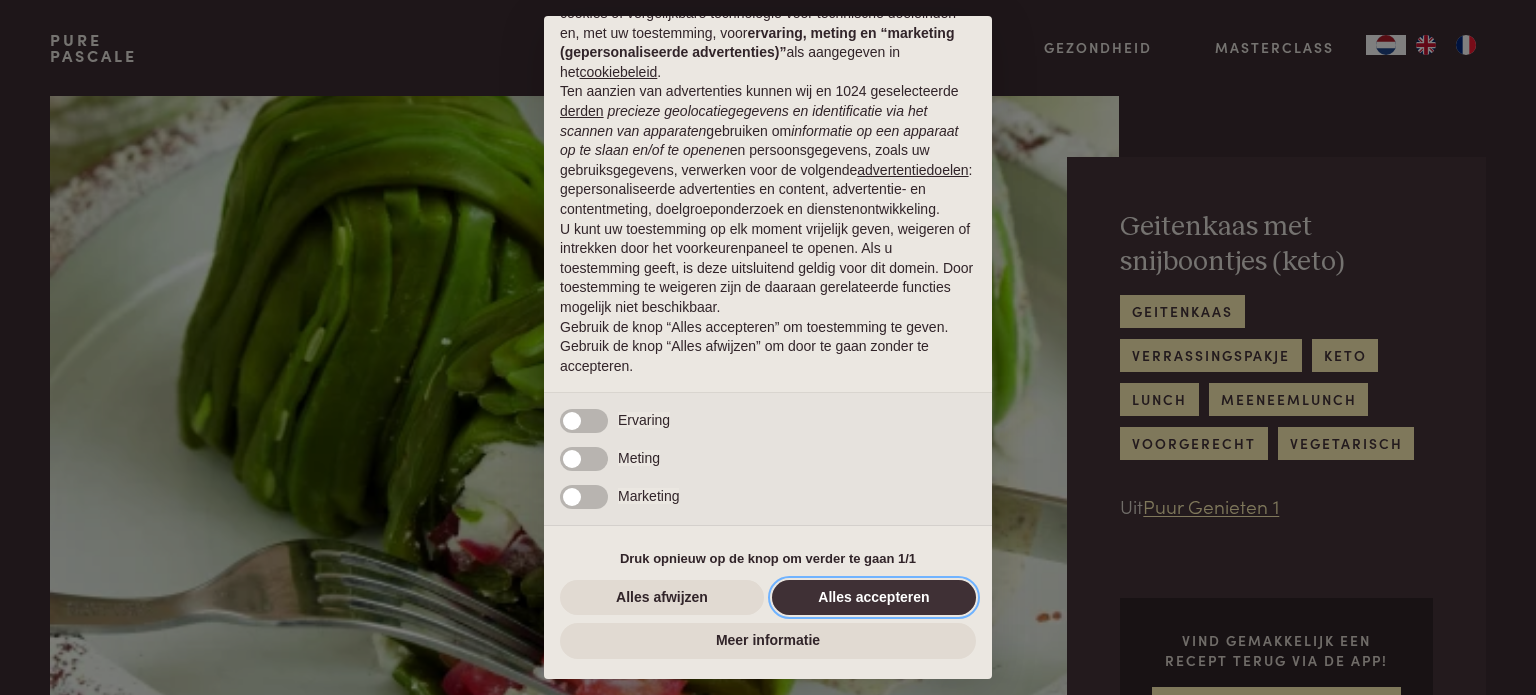 click on "Alles accepteren" at bounding box center (874, 598) 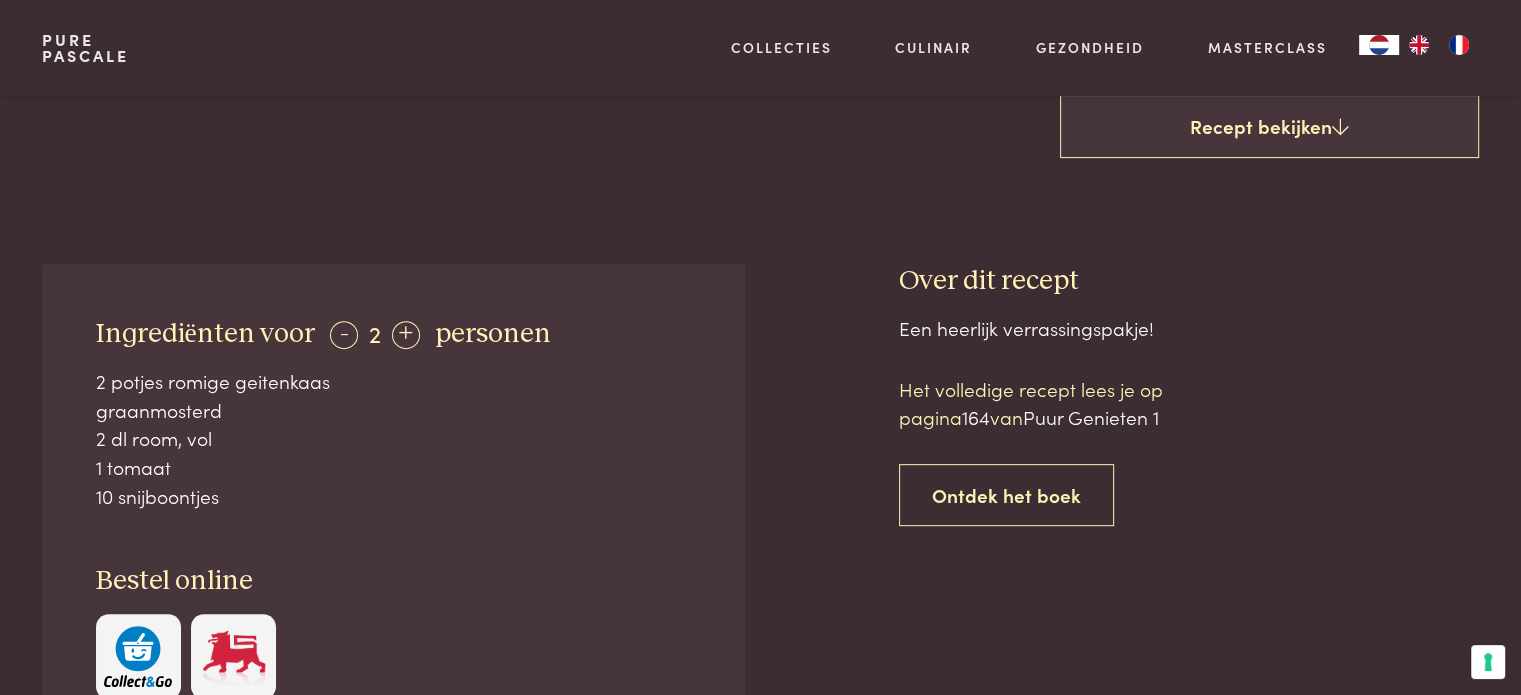 scroll, scrollTop: 700, scrollLeft: 0, axis: vertical 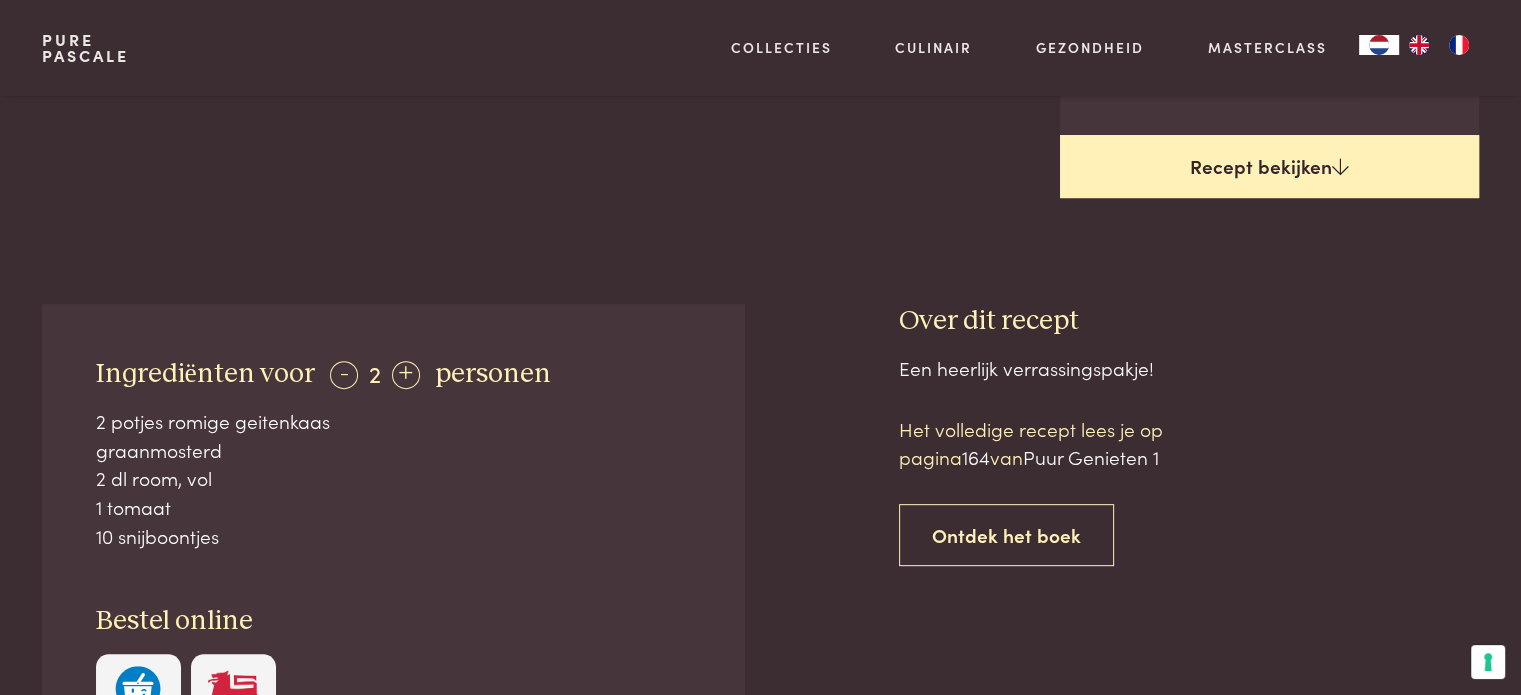 click on "Recept bekijken" at bounding box center (1269, 167) 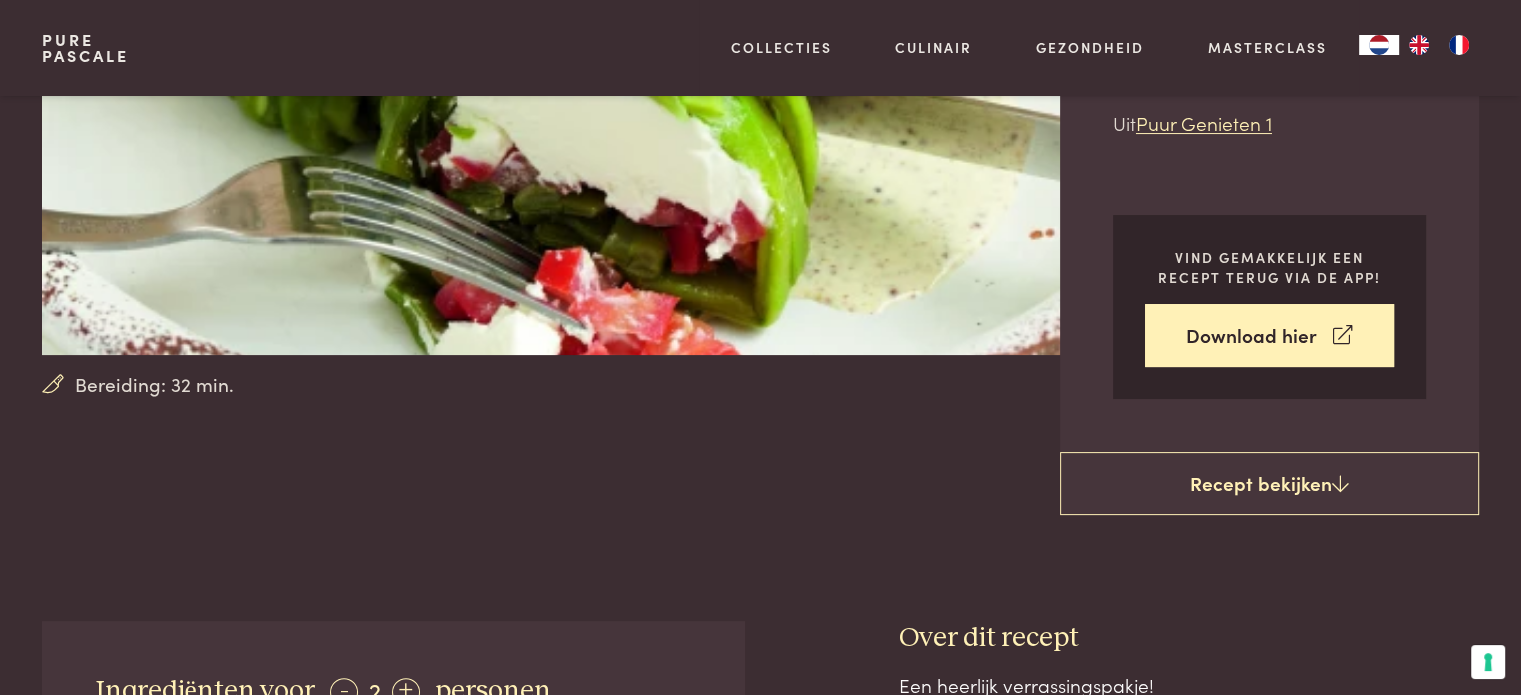 scroll, scrollTop: 401, scrollLeft: 0, axis: vertical 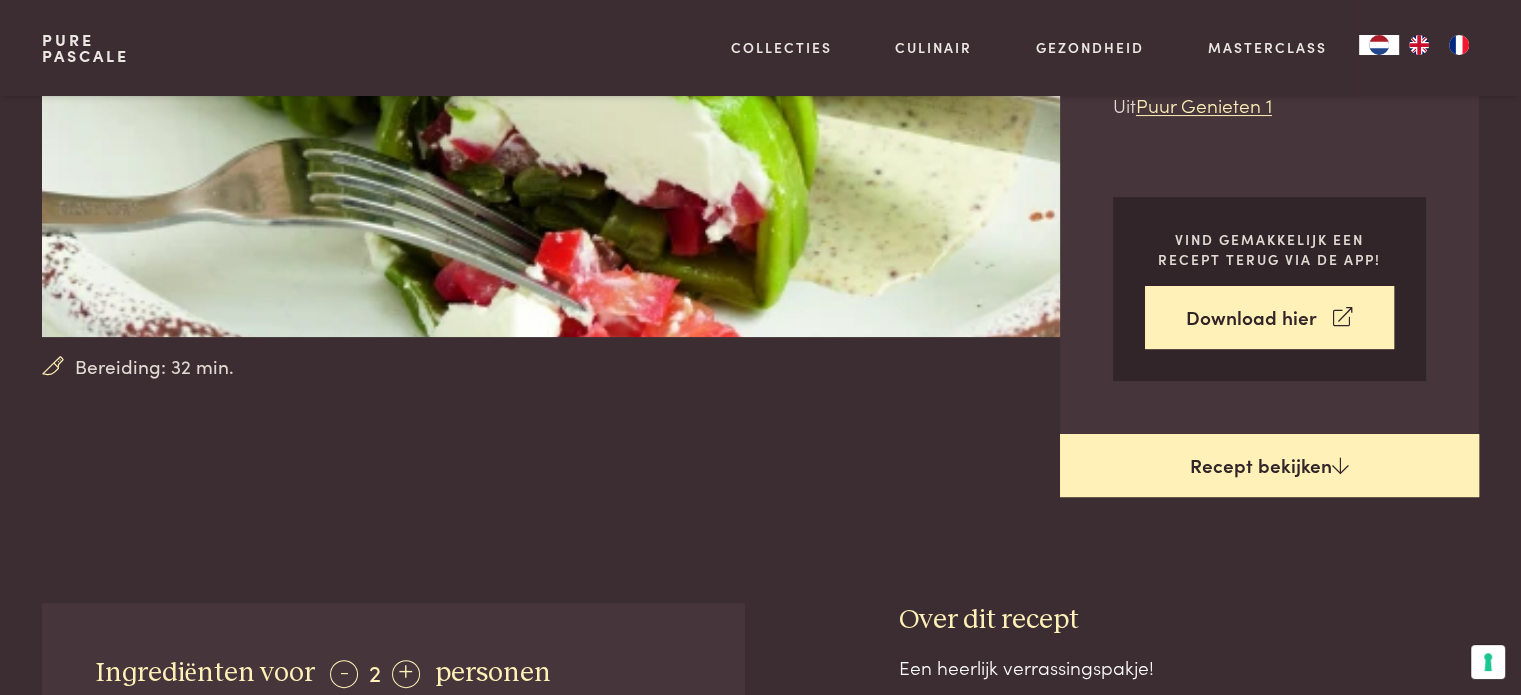 click on "Recept bekijken" at bounding box center [1269, 466] 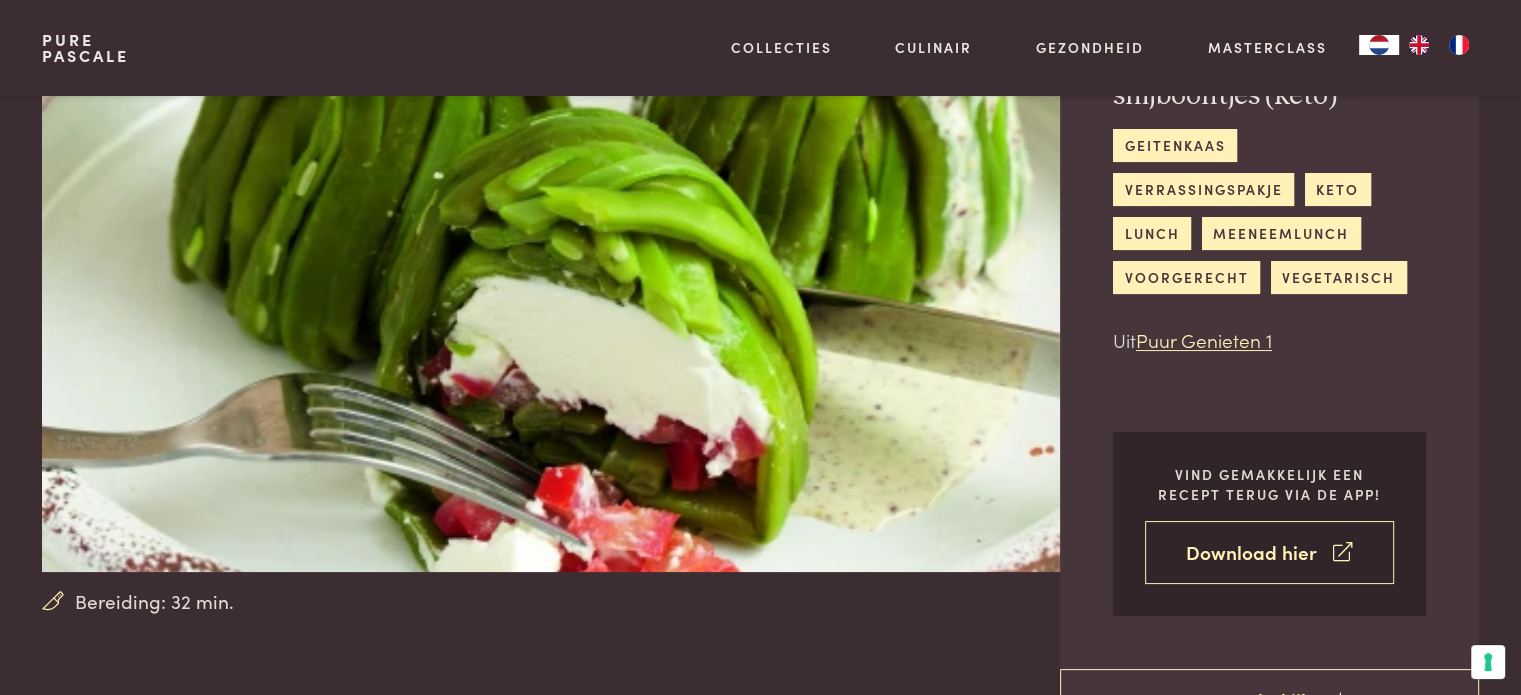 scroll, scrollTop: 1, scrollLeft: 0, axis: vertical 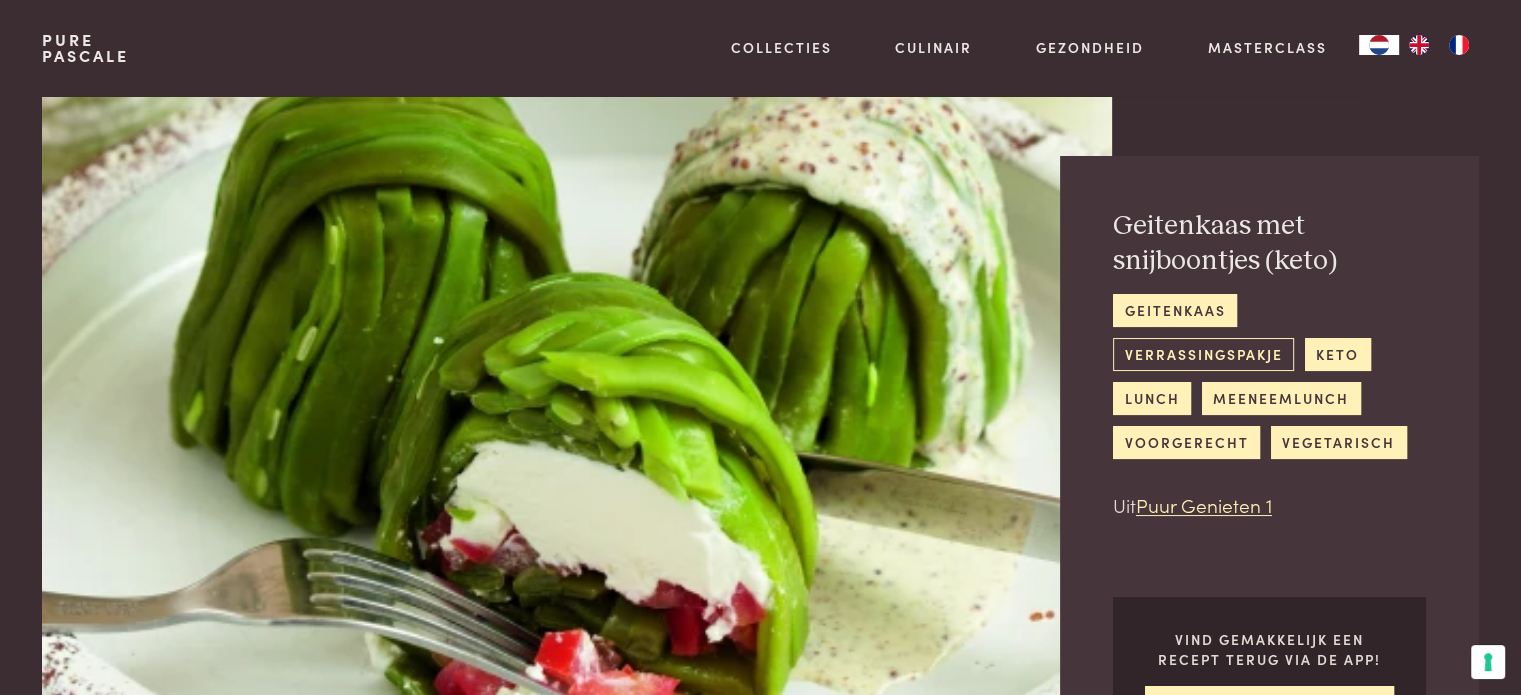 click on "verrassingspakje" at bounding box center (1203, 354) 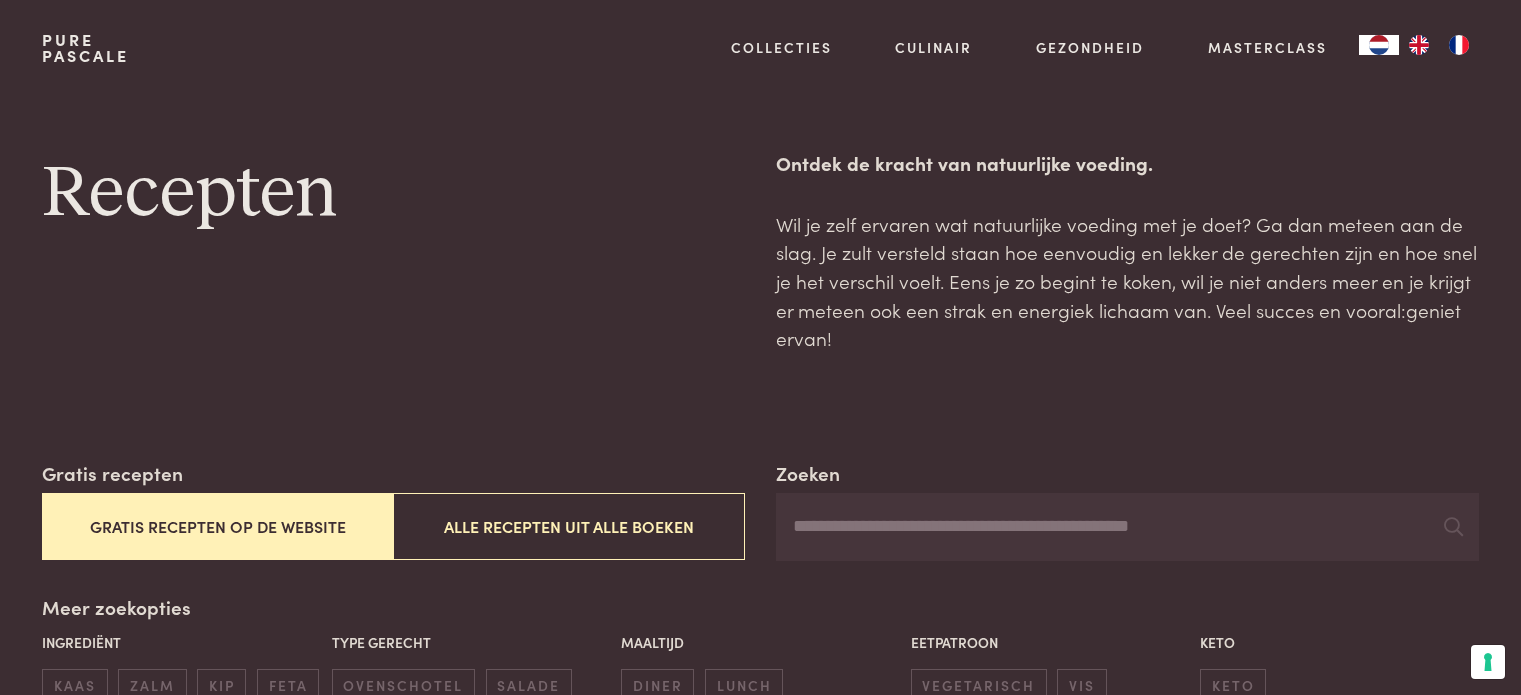 scroll, scrollTop: 0, scrollLeft: 0, axis: both 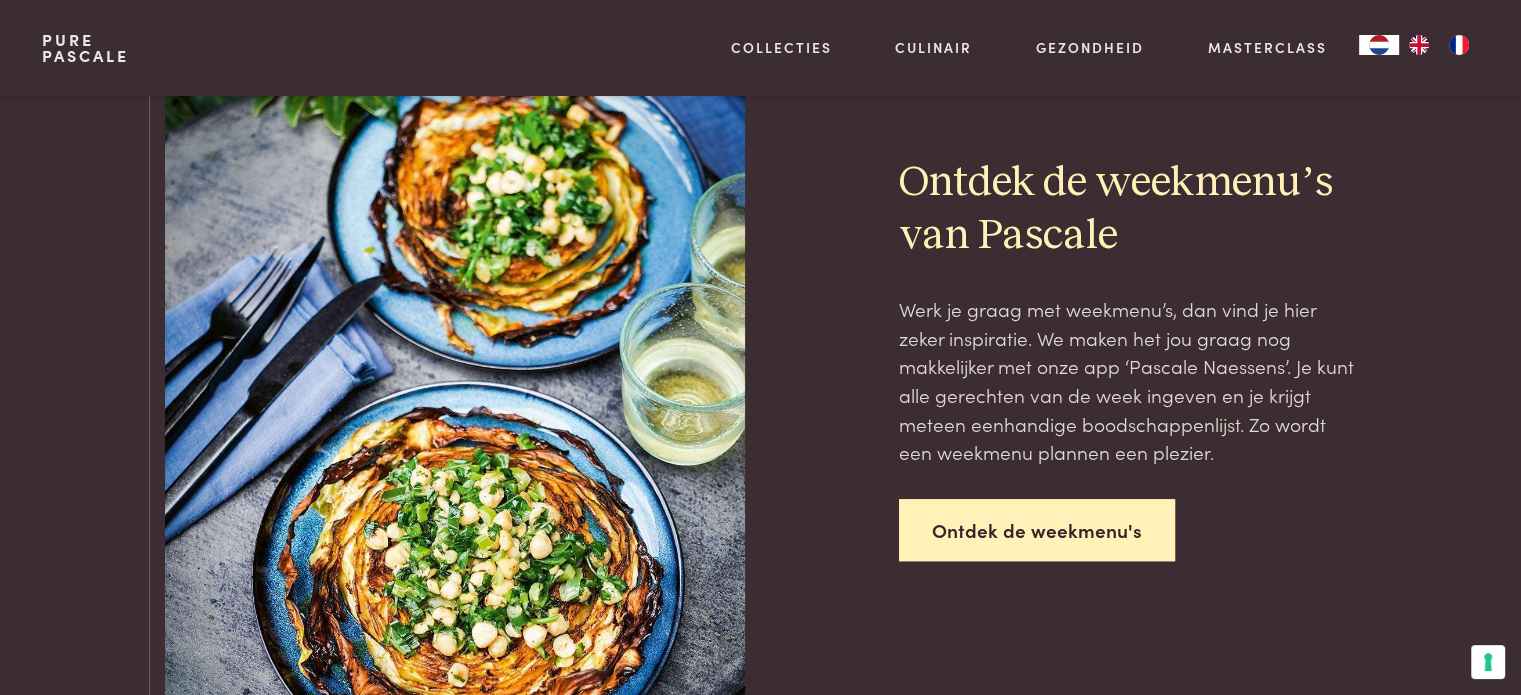 click on "Ontdek de weekmenu's" at bounding box center [1037, 530] 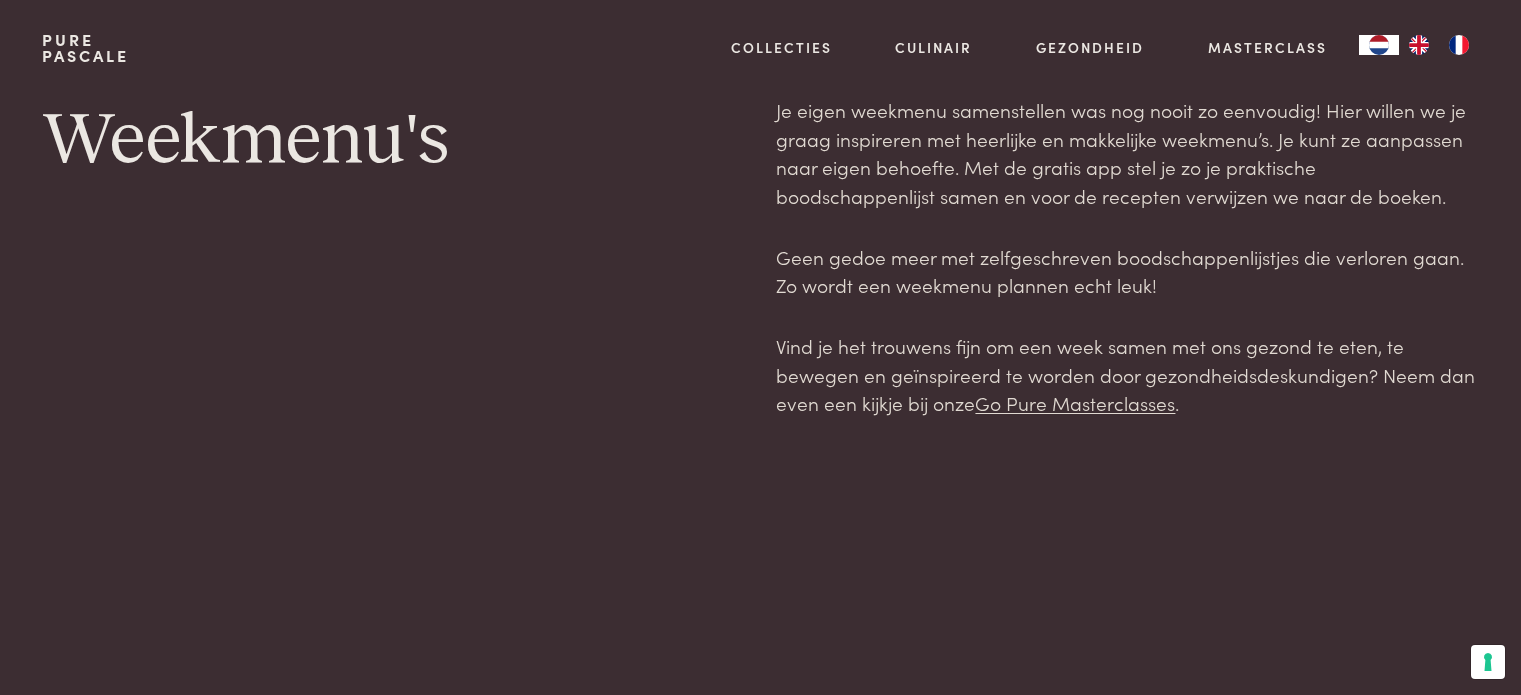 scroll, scrollTop: 0, scrollLeft: 0, axis: both 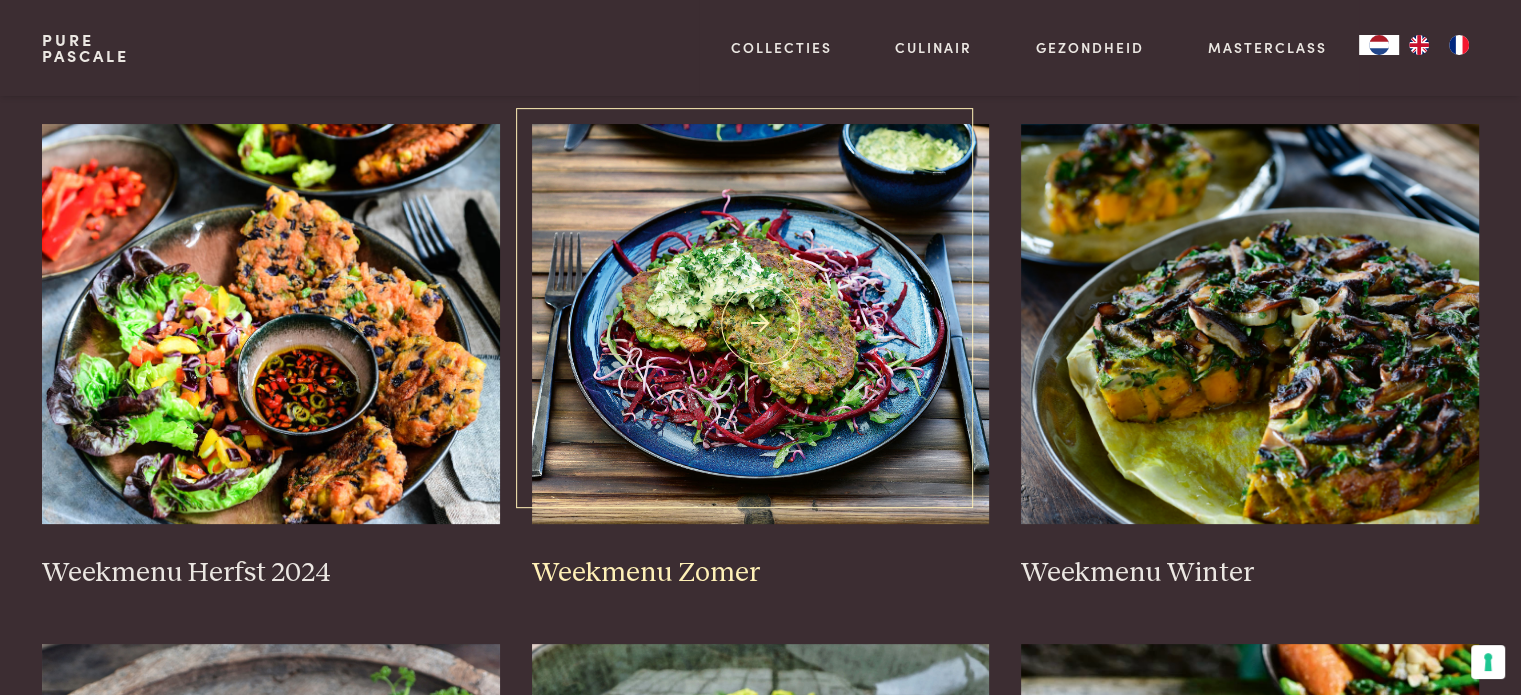 click at bounding box center [761, 324] 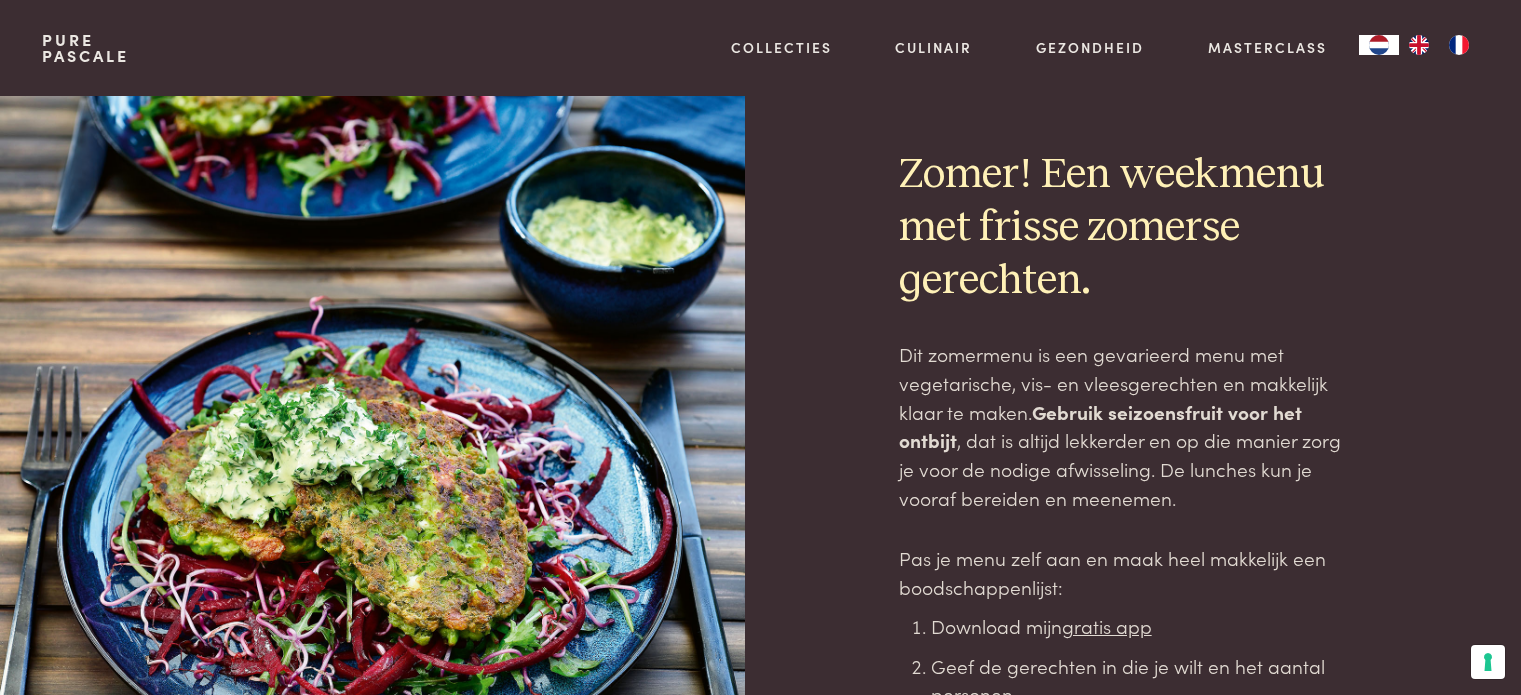 scroll, scrollTop: 0, scrollLeft: 0, axis: both 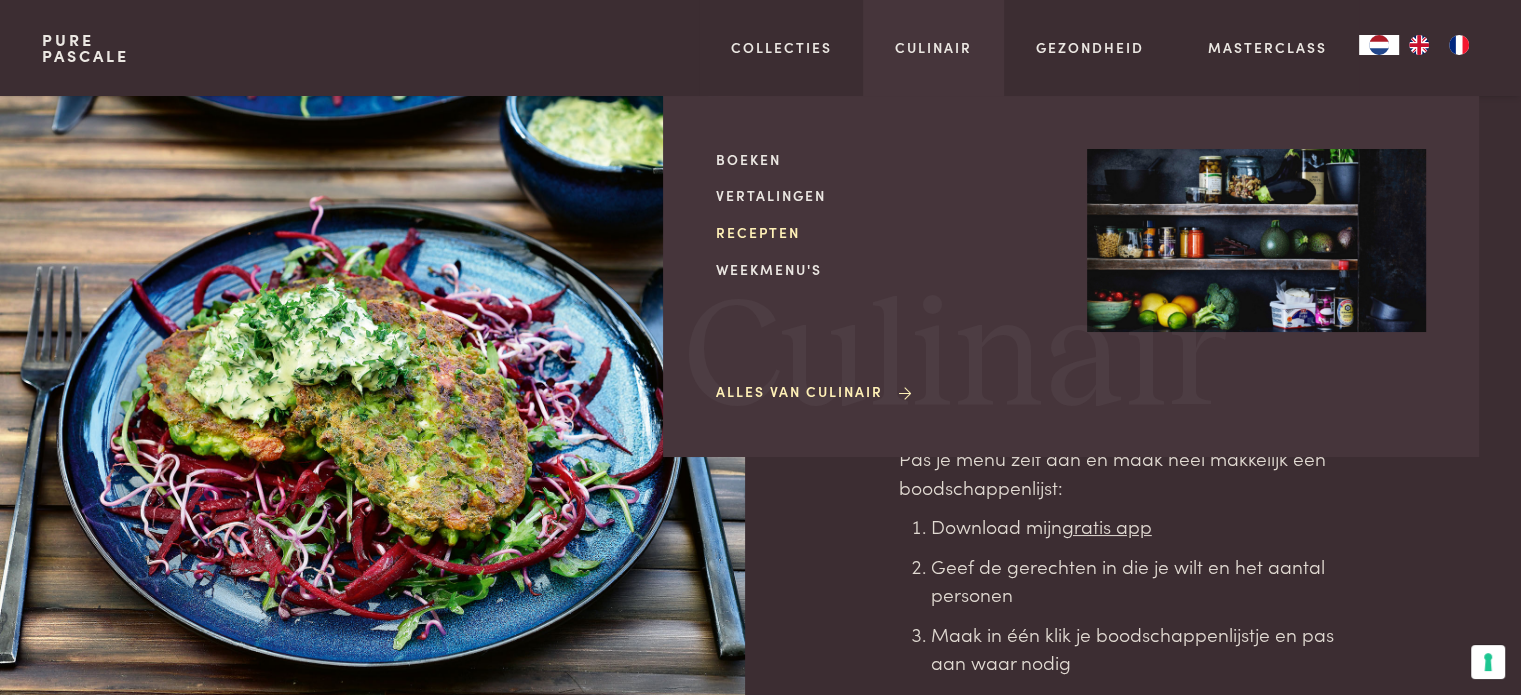 click on "Recepten" at bounding box center (885, 232) 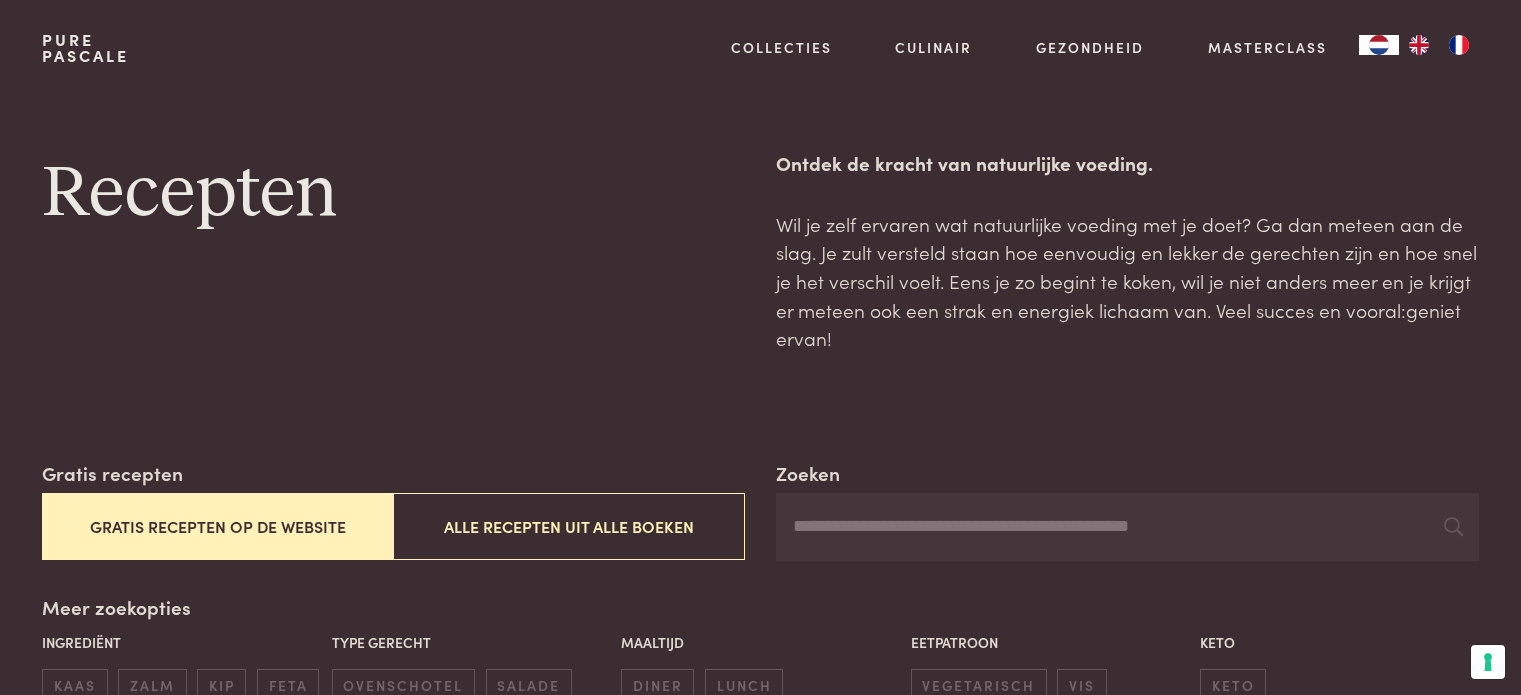 scroll, scrollTop: 0, scrollLeft: 0, axis: both 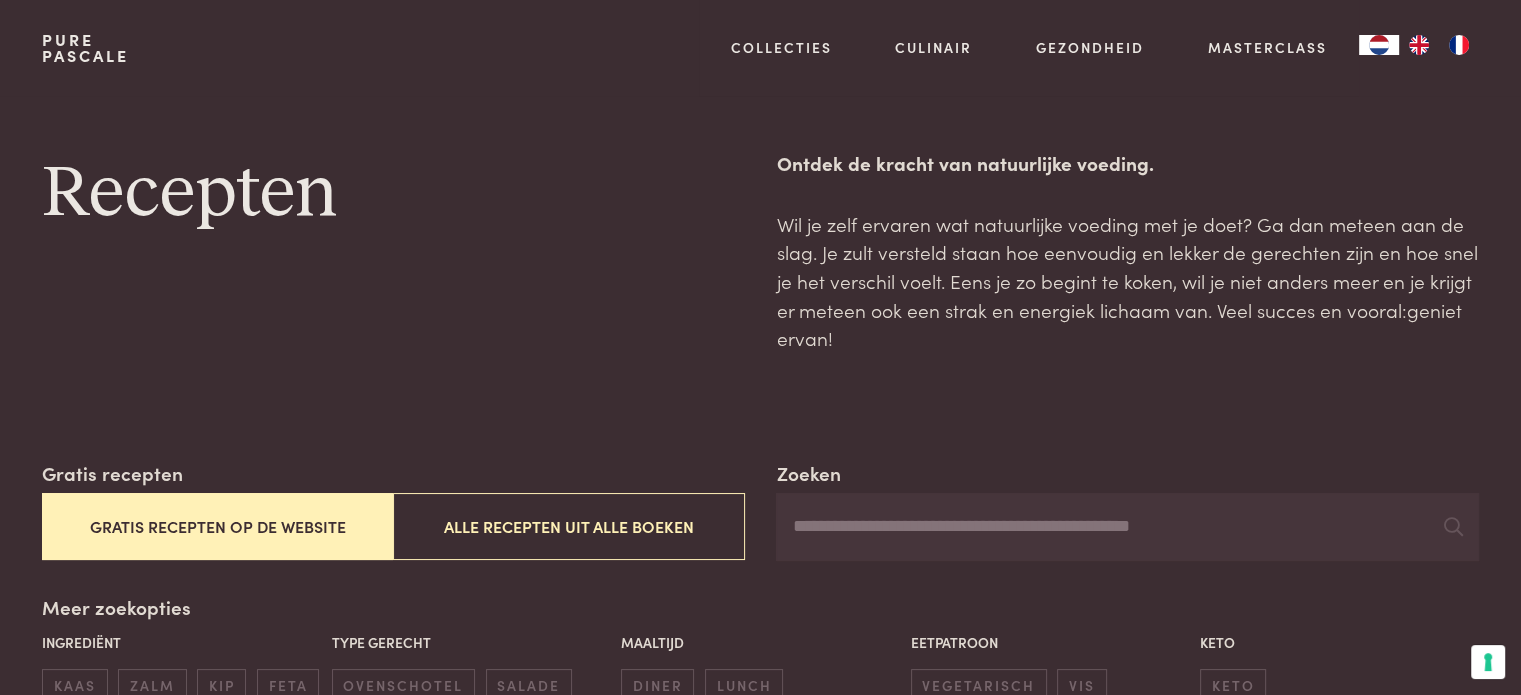click on "Gratis recepten op de website" at bounding box center (217, 526) 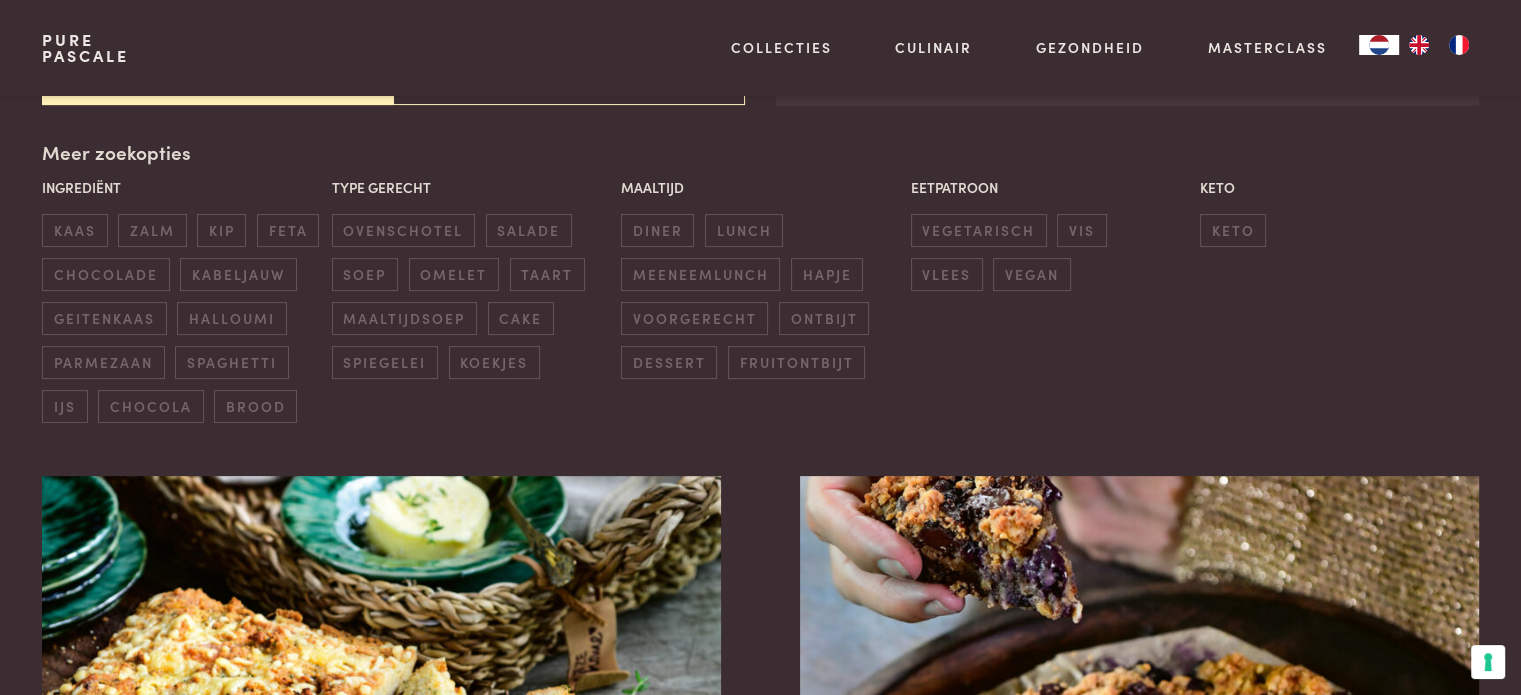 scroll, scrollTop: 459, scrollLeft: 0, axis: vertical 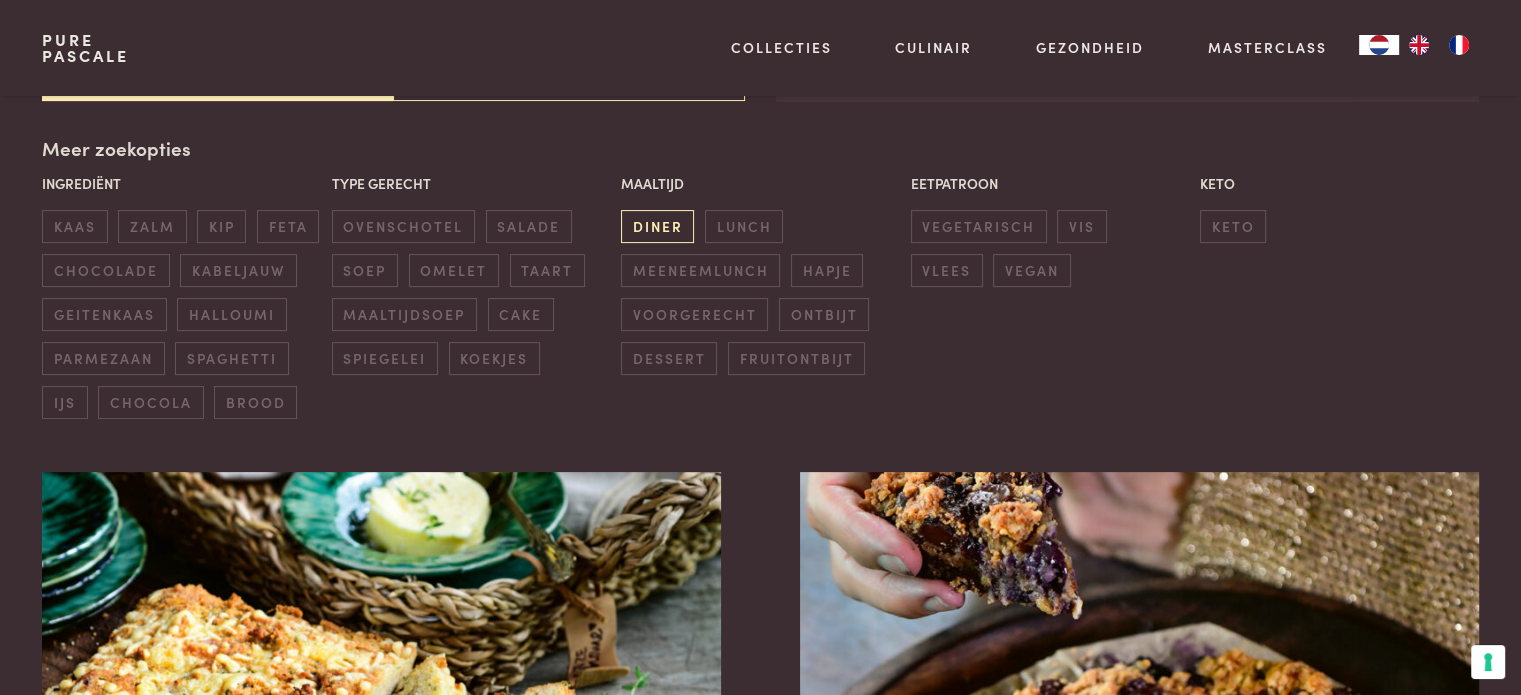 click on "diner" at bounding box center (657, 226) 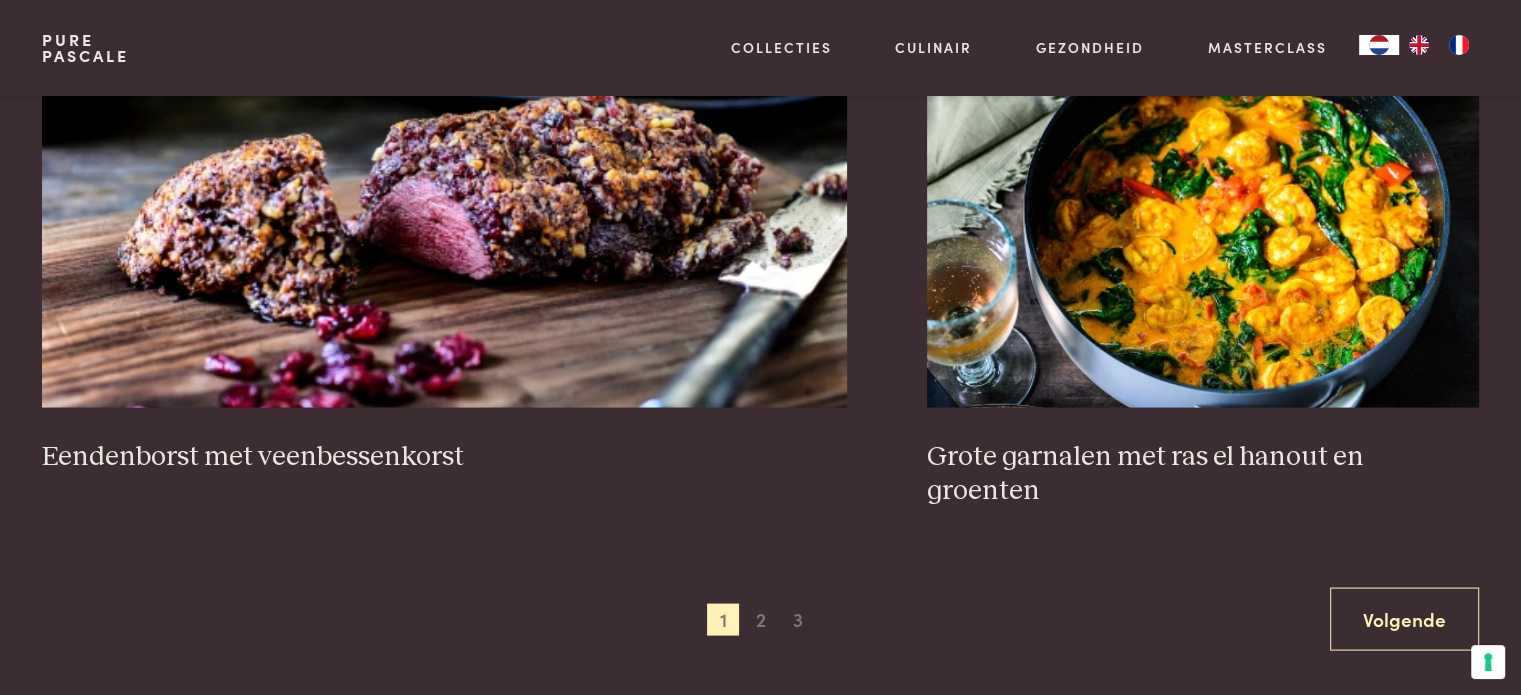 scroll, scrollTop: 3959, scrollLeft: 0, axis: vertical 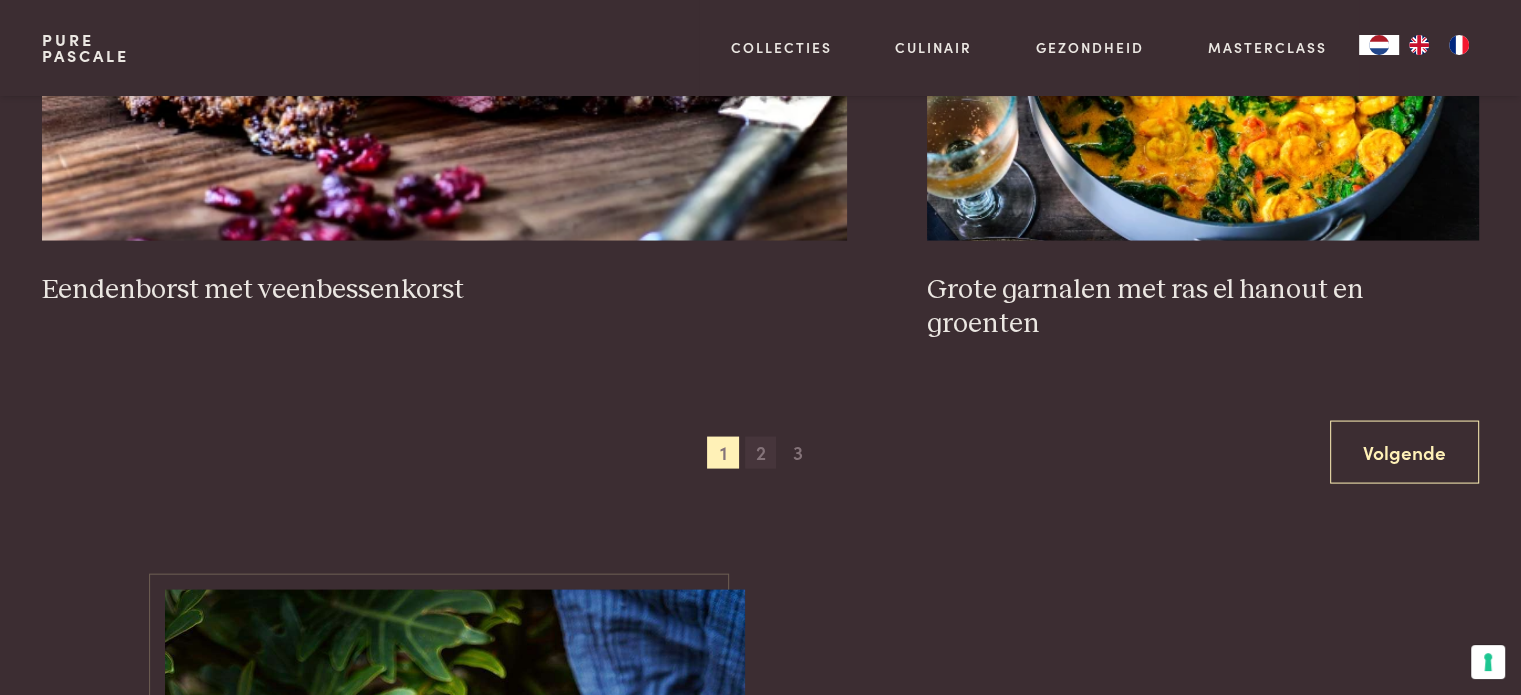 click on "2" at bounding box center [761, 453] 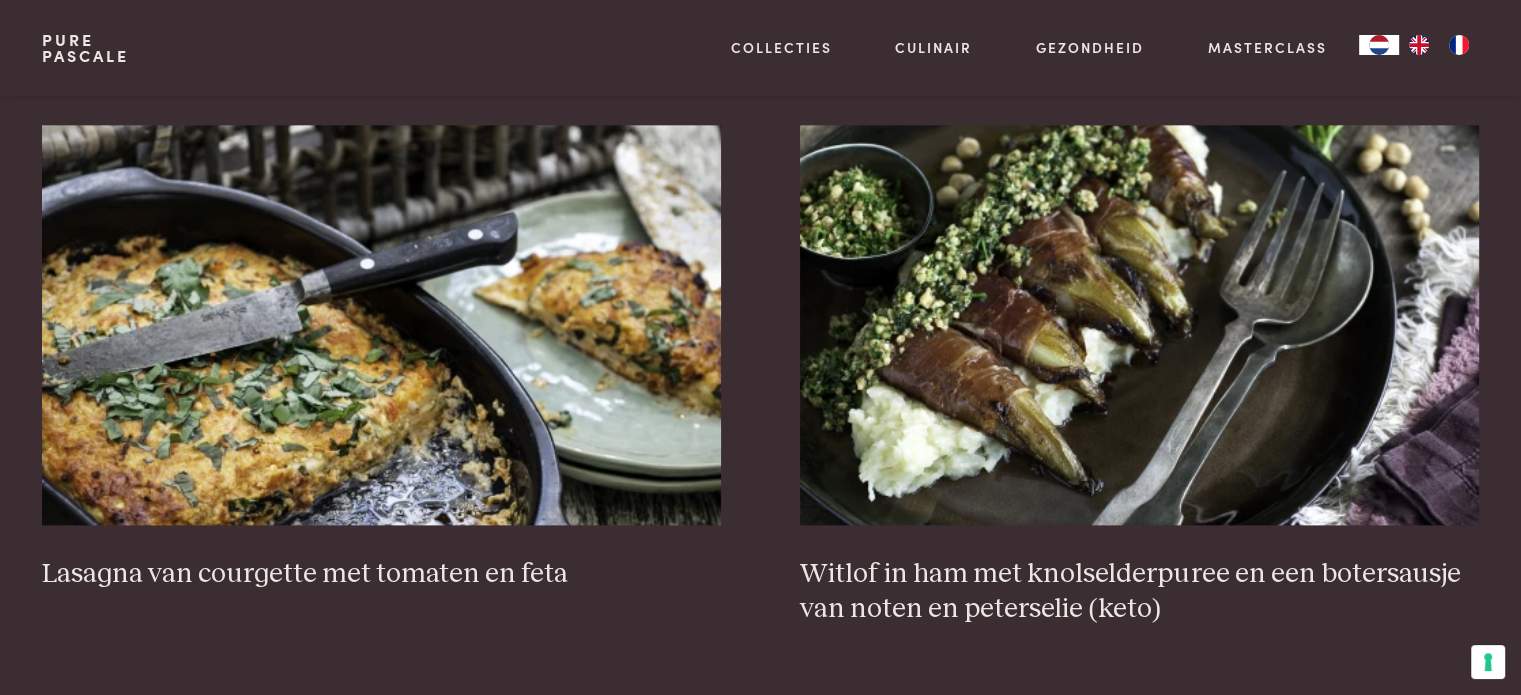 scroll, scrollTop: 2559, scrollLeft: 0, axis: vertical 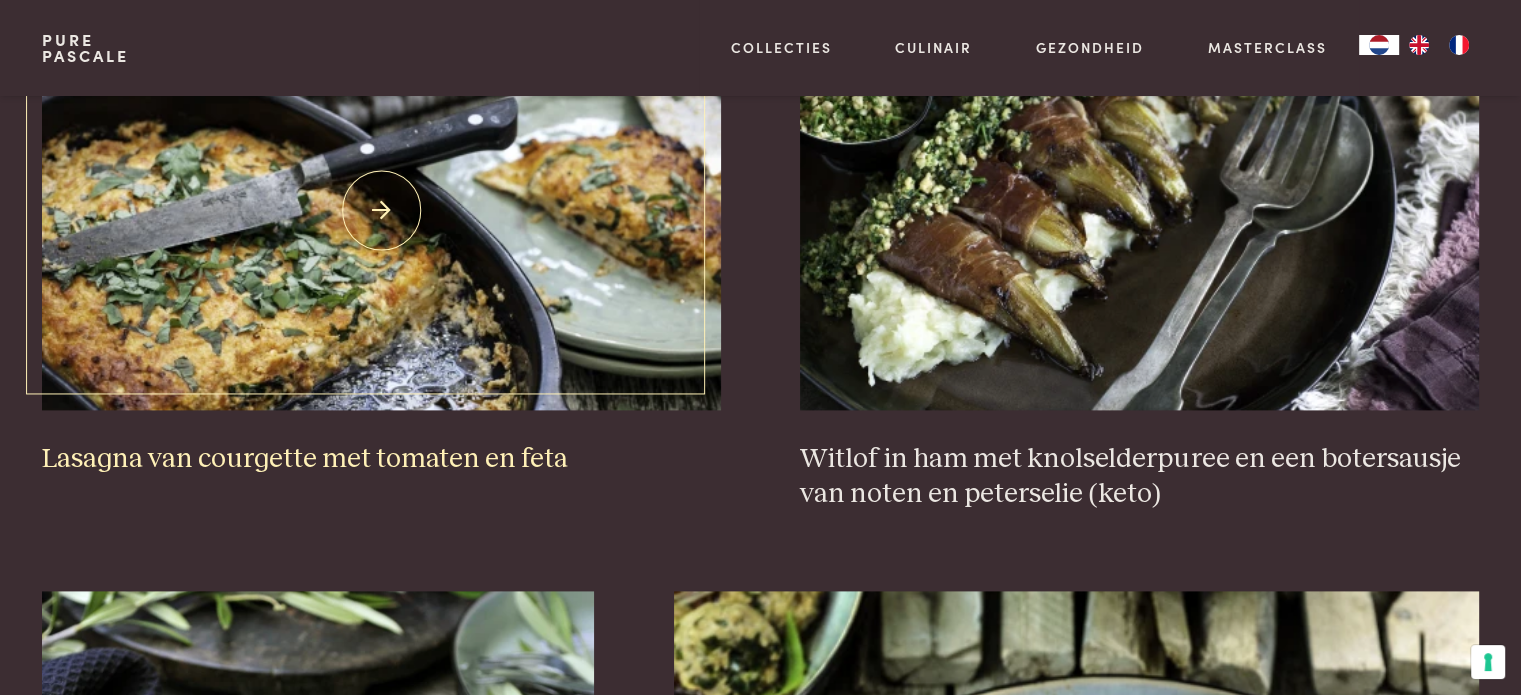 click on "Lasagna van courgette met tomaten en feta" at bounding box center [381, 459] 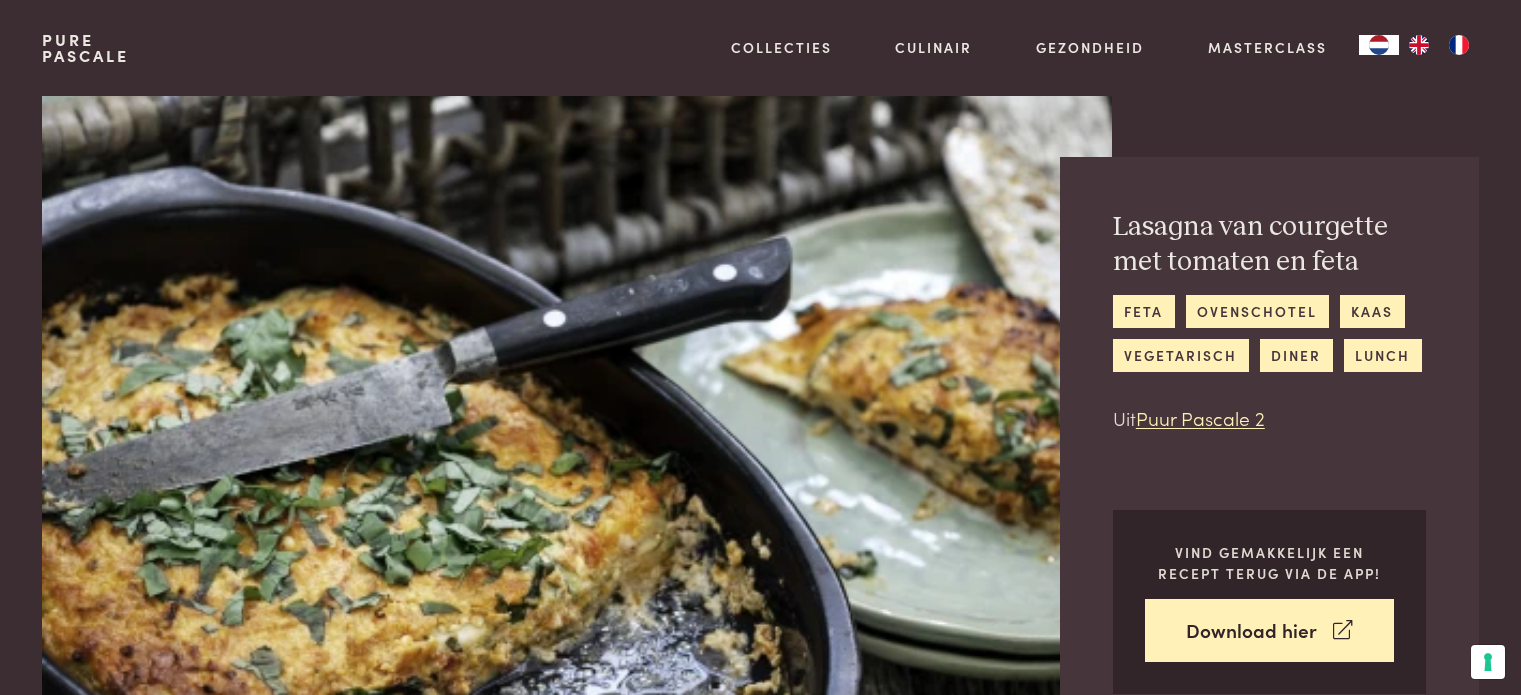 scroll, scrollTop: 0, scrollLeft: 0, axis: both 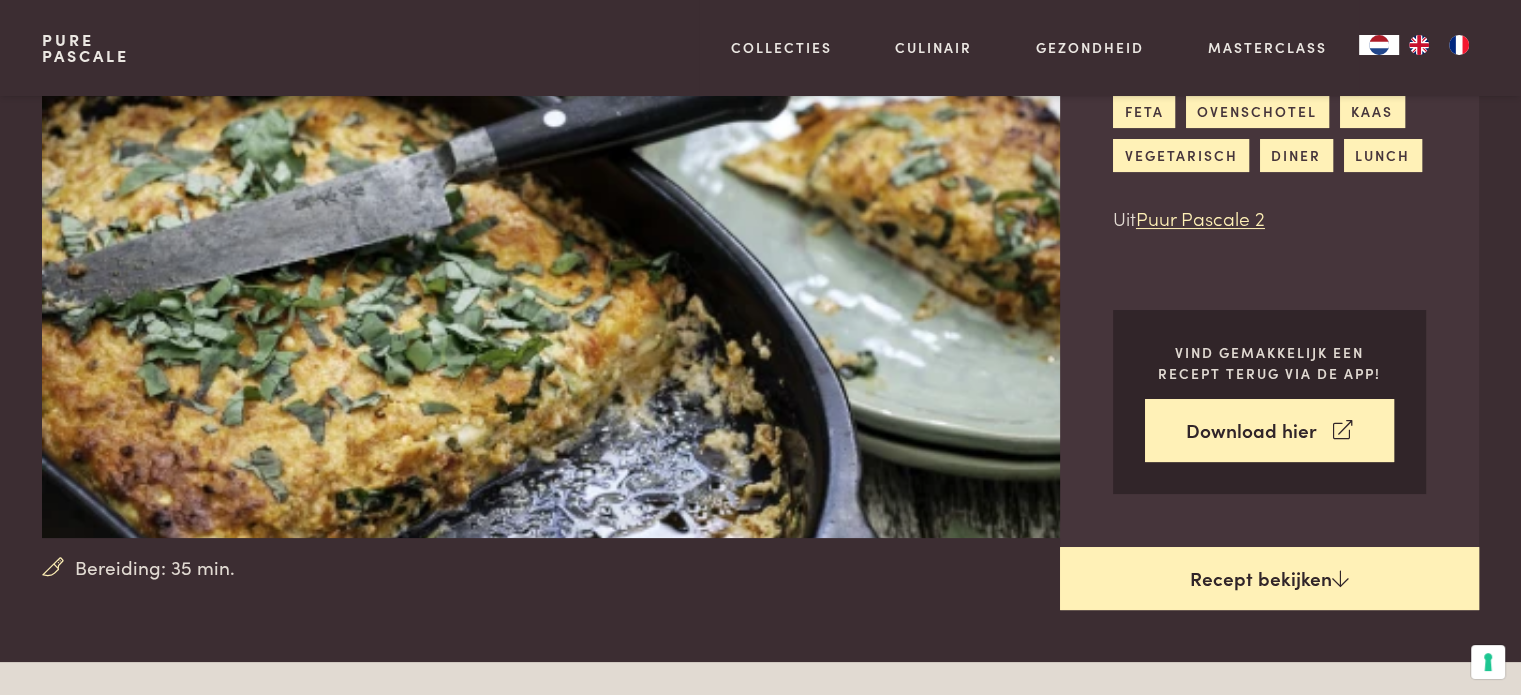 click on "Recept bekijken" at bounding box center (1269, 579) 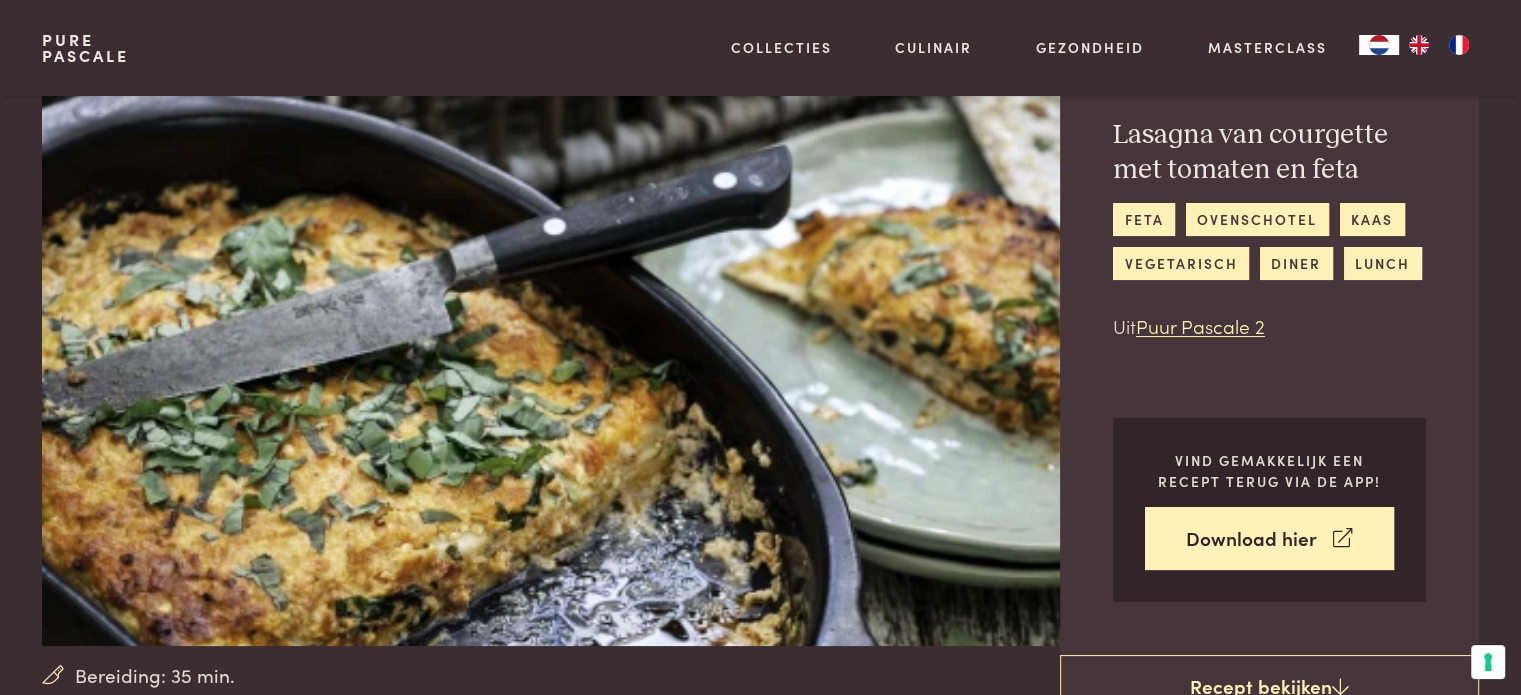 scroll, scrollTop: 0, scrollLeft: 0, axis: both 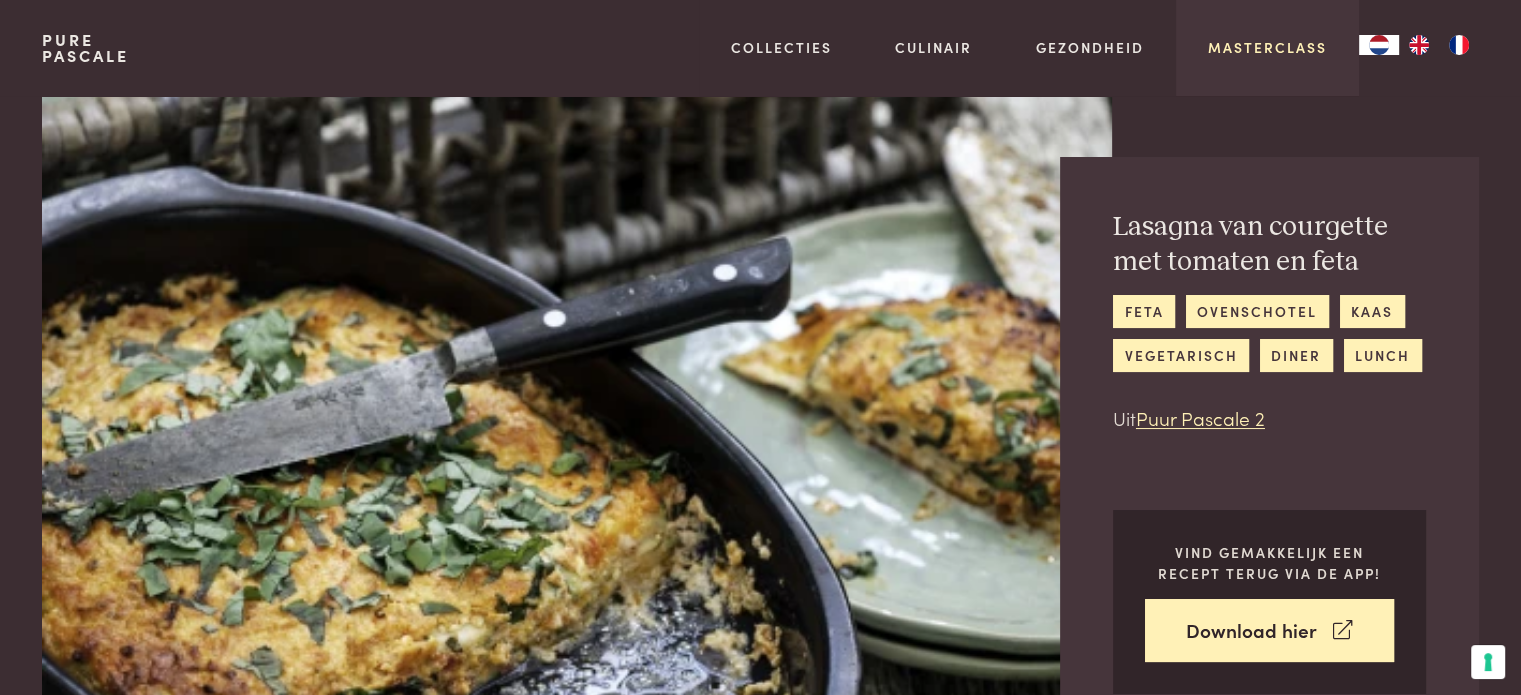 click on "Masterclass" at bounding box center (1267, 47) 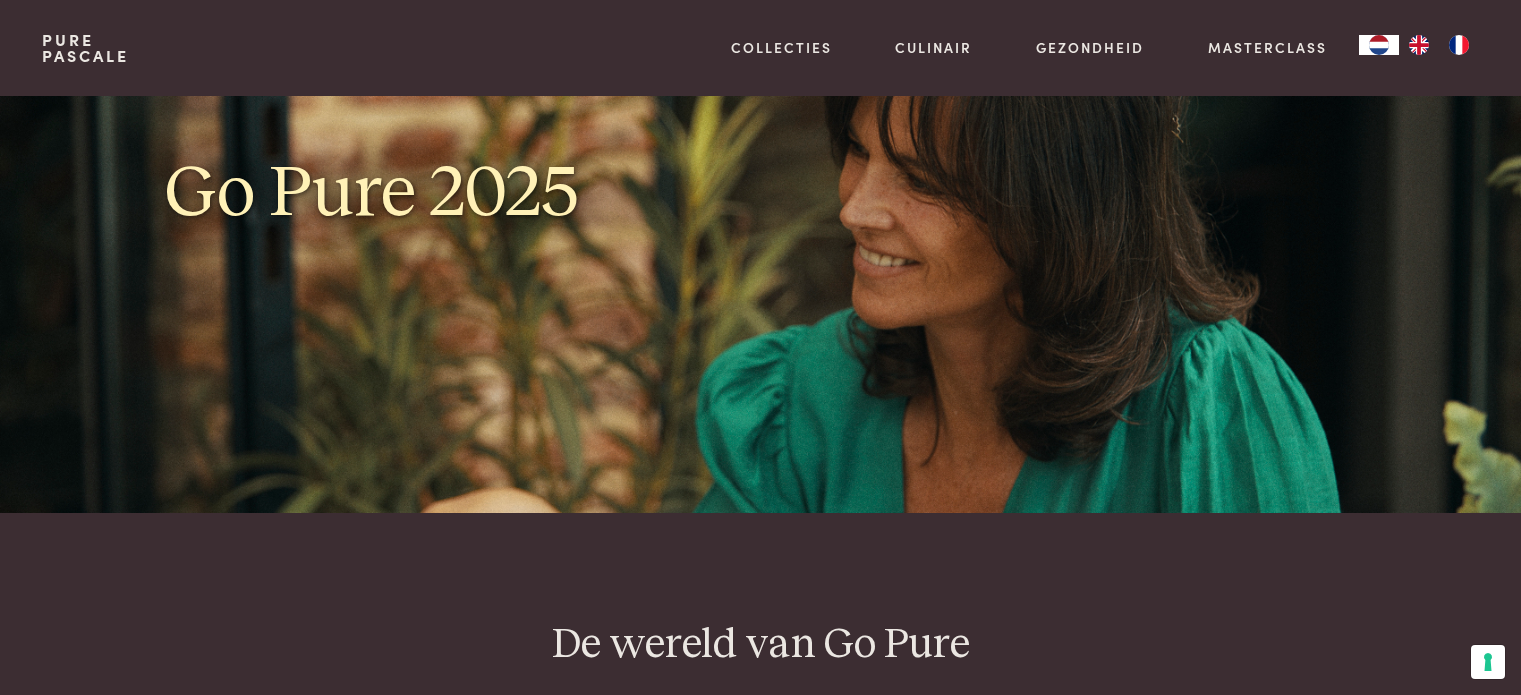scroll, scrollTop: 0, scrollLeft: 0, axis: both 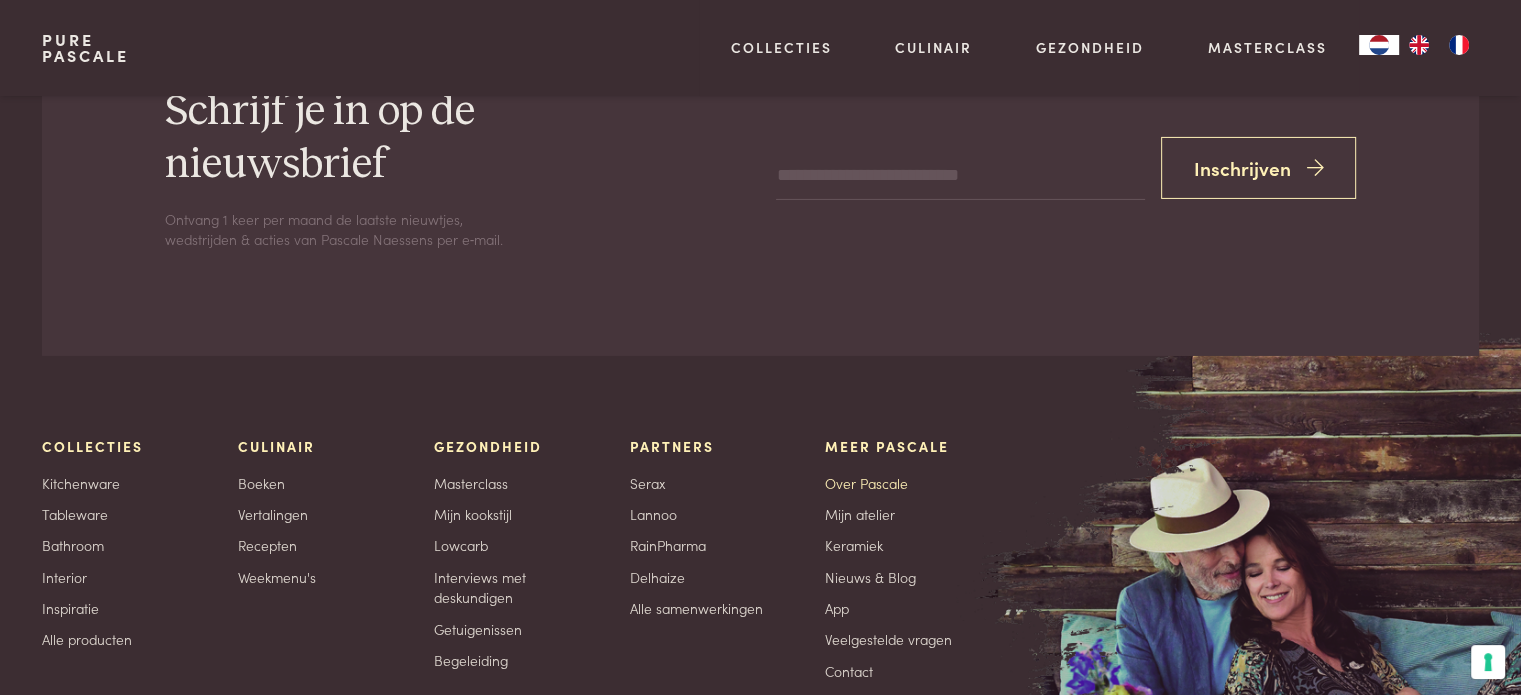 click on "Over Pascale" at bounding box center [866, 483] 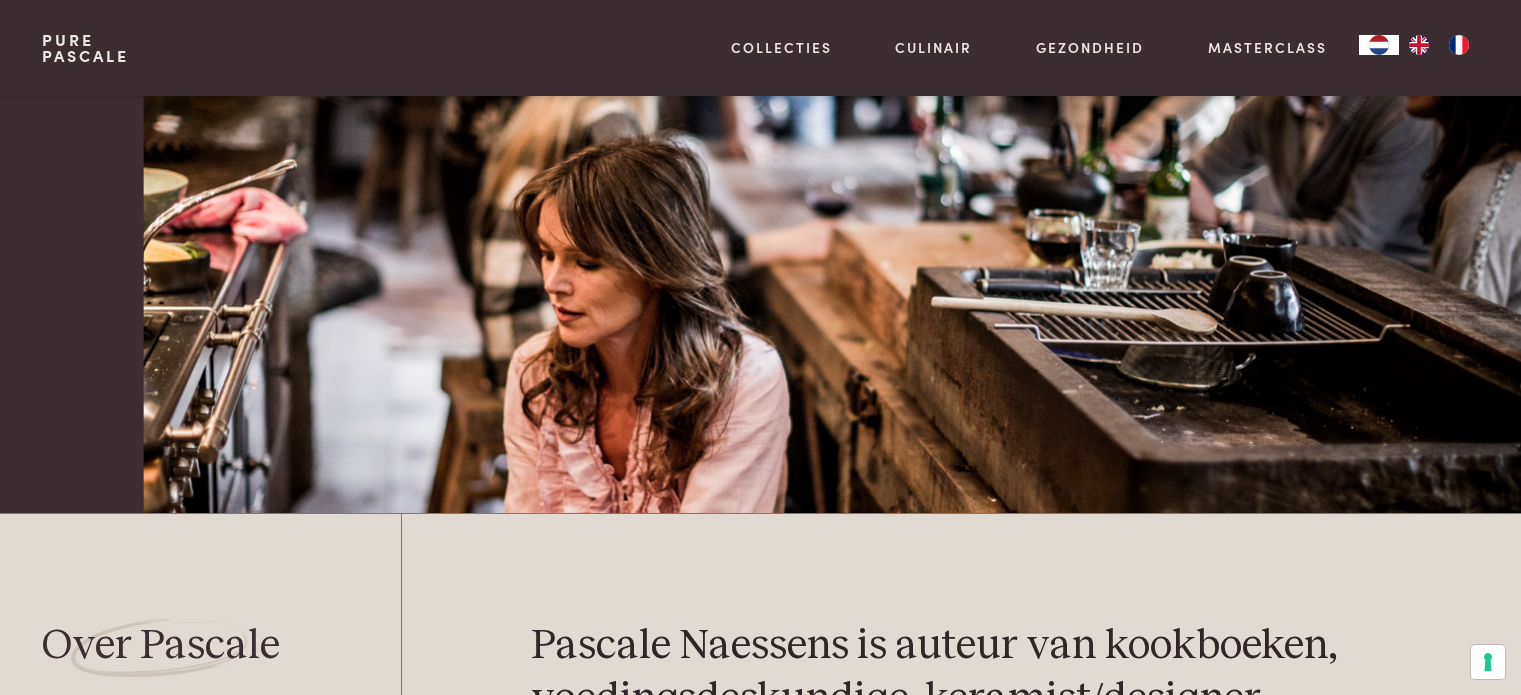 scroll, scrollTop: 400, scrollLeft: 0, axis: vertical 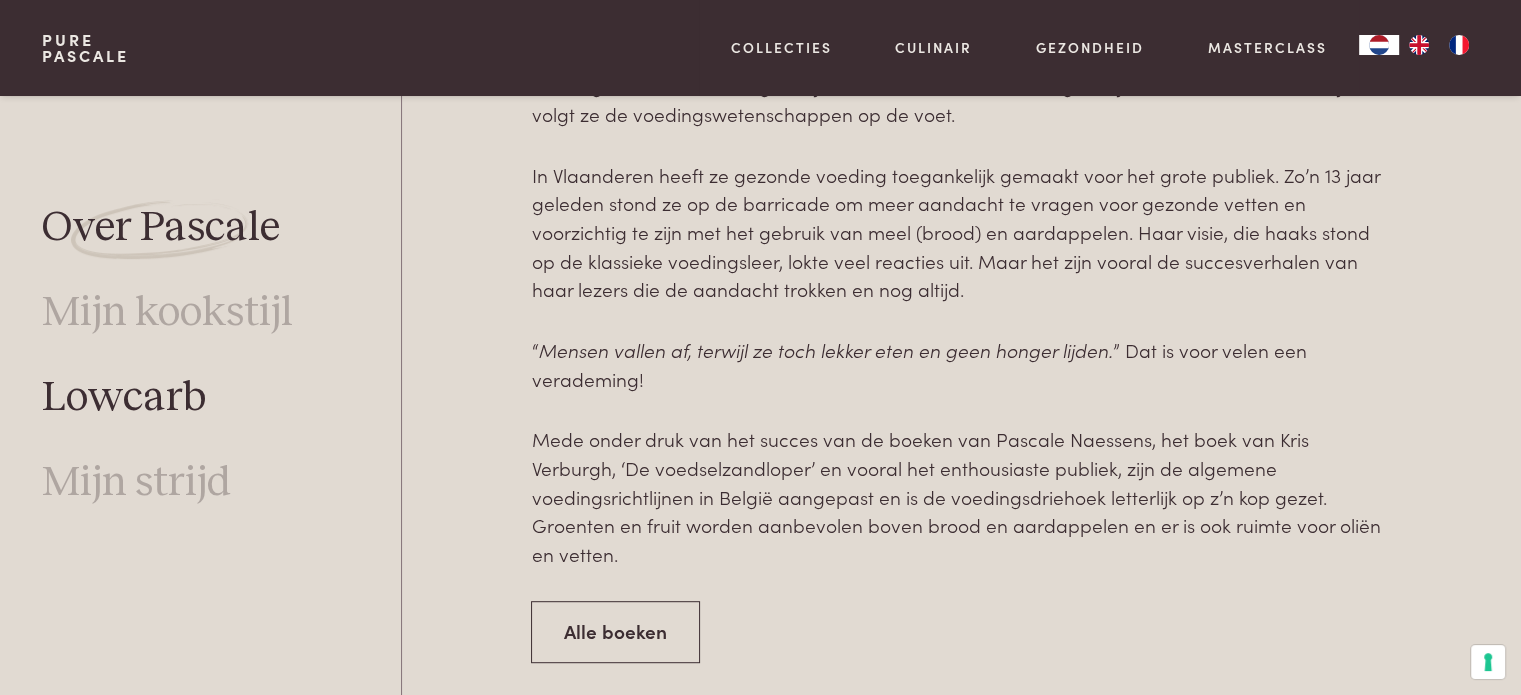 click on "Lowcarb" at bounding box center (124, 398) 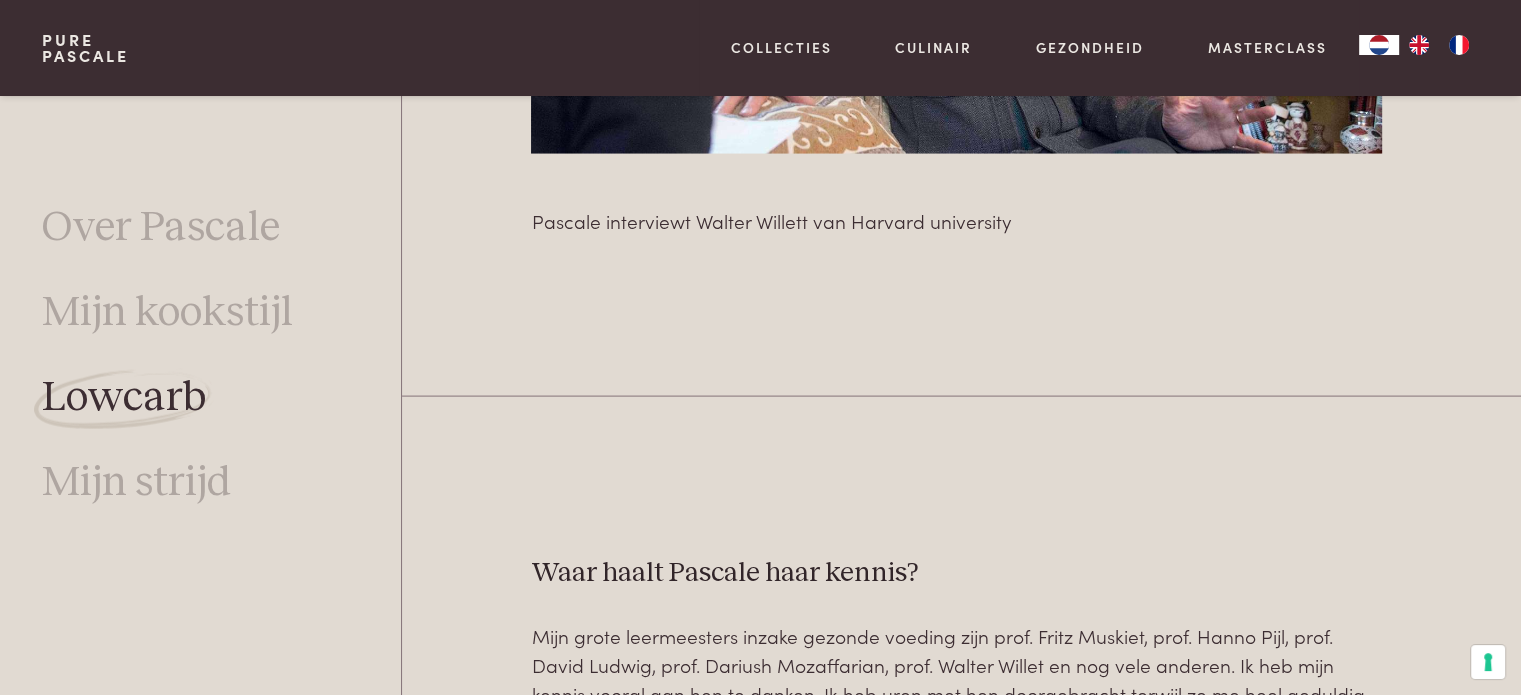 scroll, scrollTop: 4513, scrollLeft: 0, axis: vertical 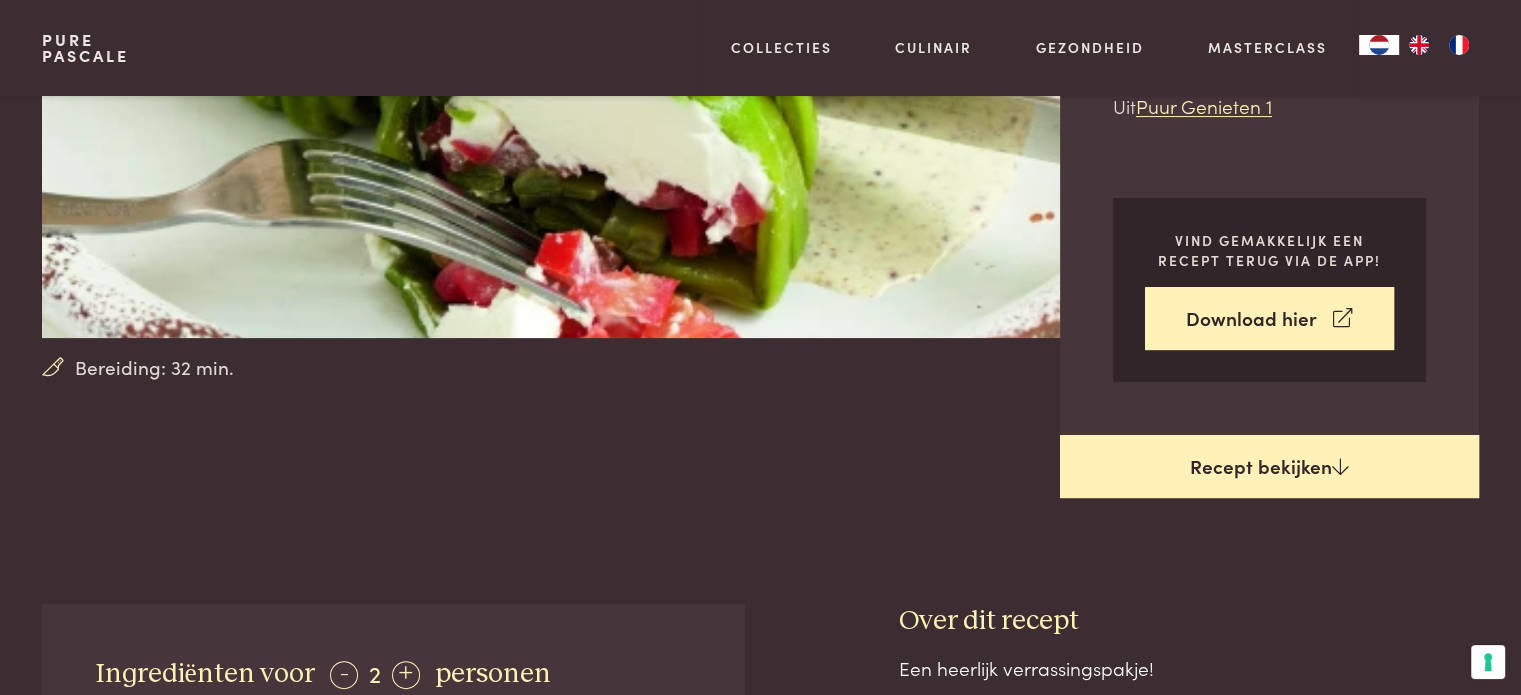 click on "Recept bekijken" at bounding box center (1269, 467) 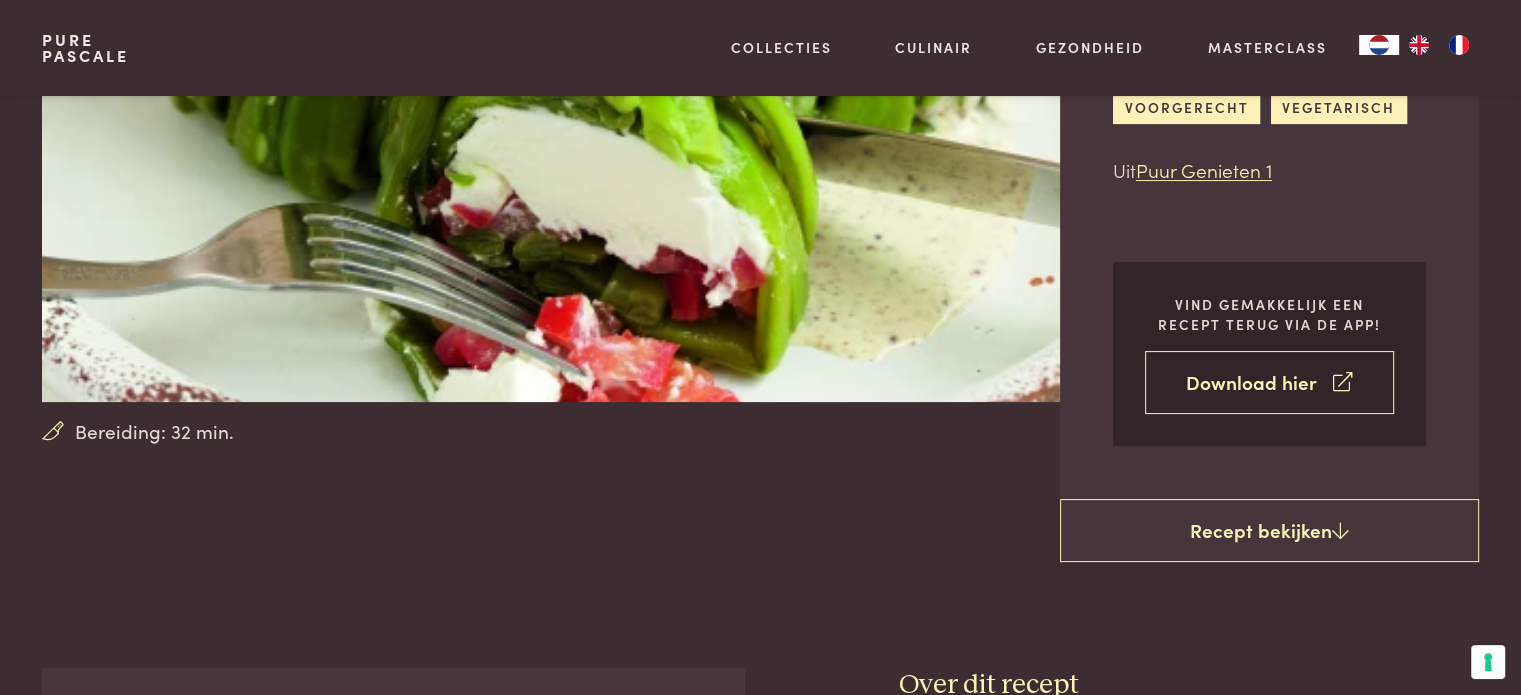 scroll, scrollTop: 301, scrollLeft: 0, axis: vertical 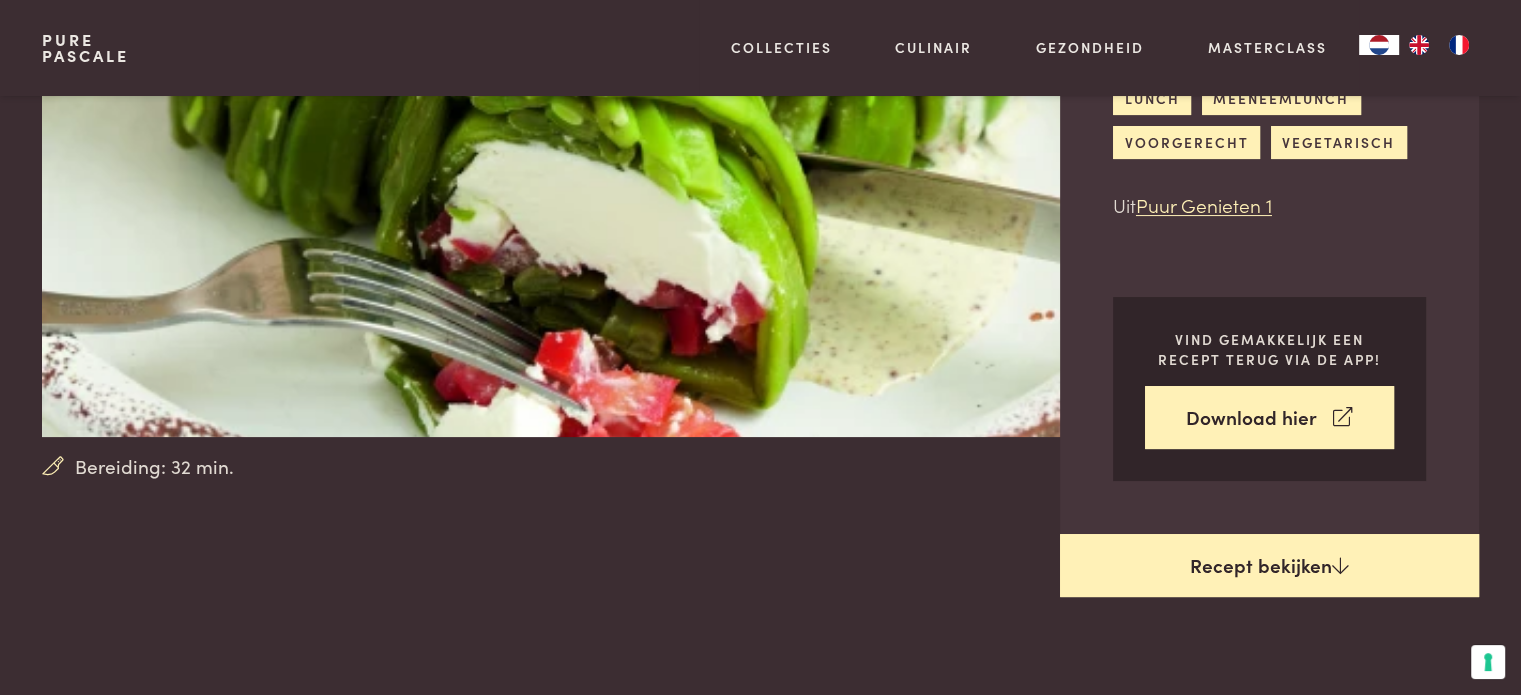 click at bounding box center [1340, 565] 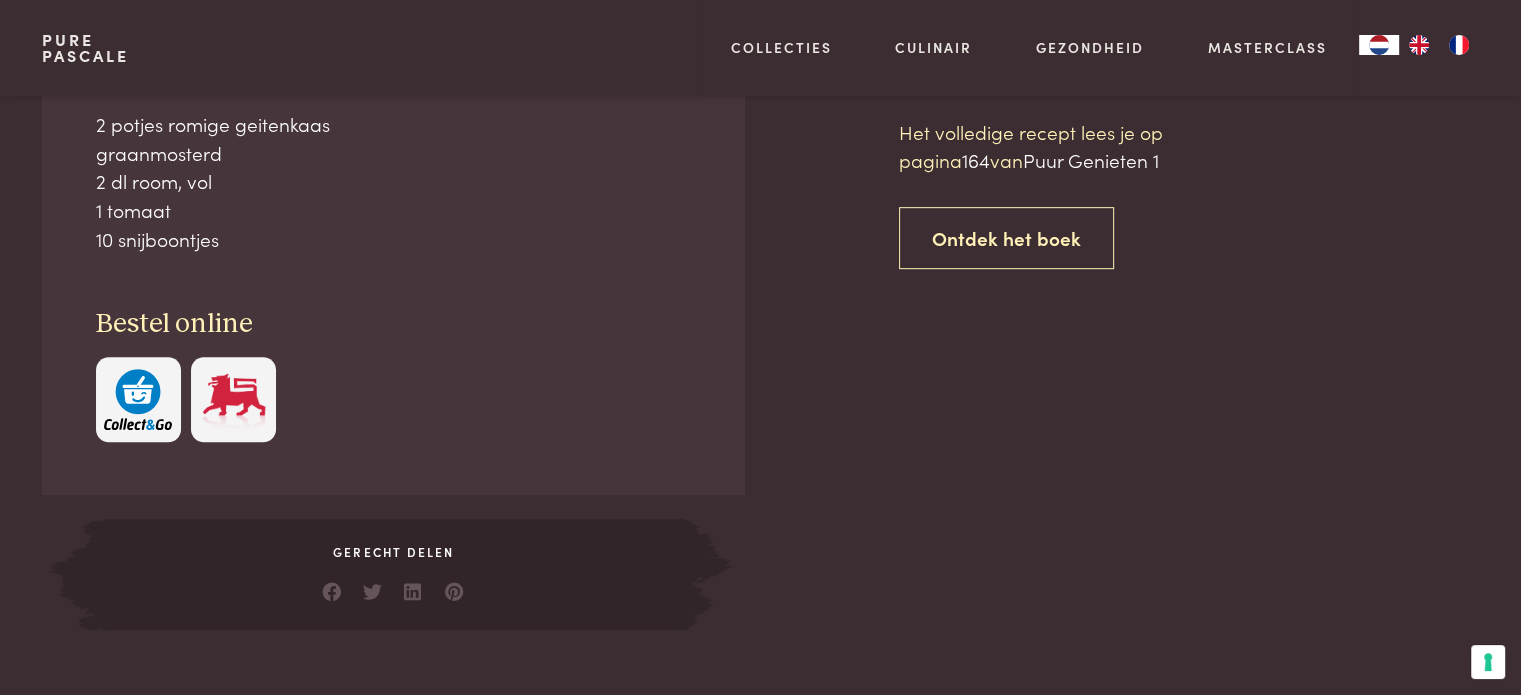 scroll, scrollTop: 1001, scrollLeft: 0, axis: vertical 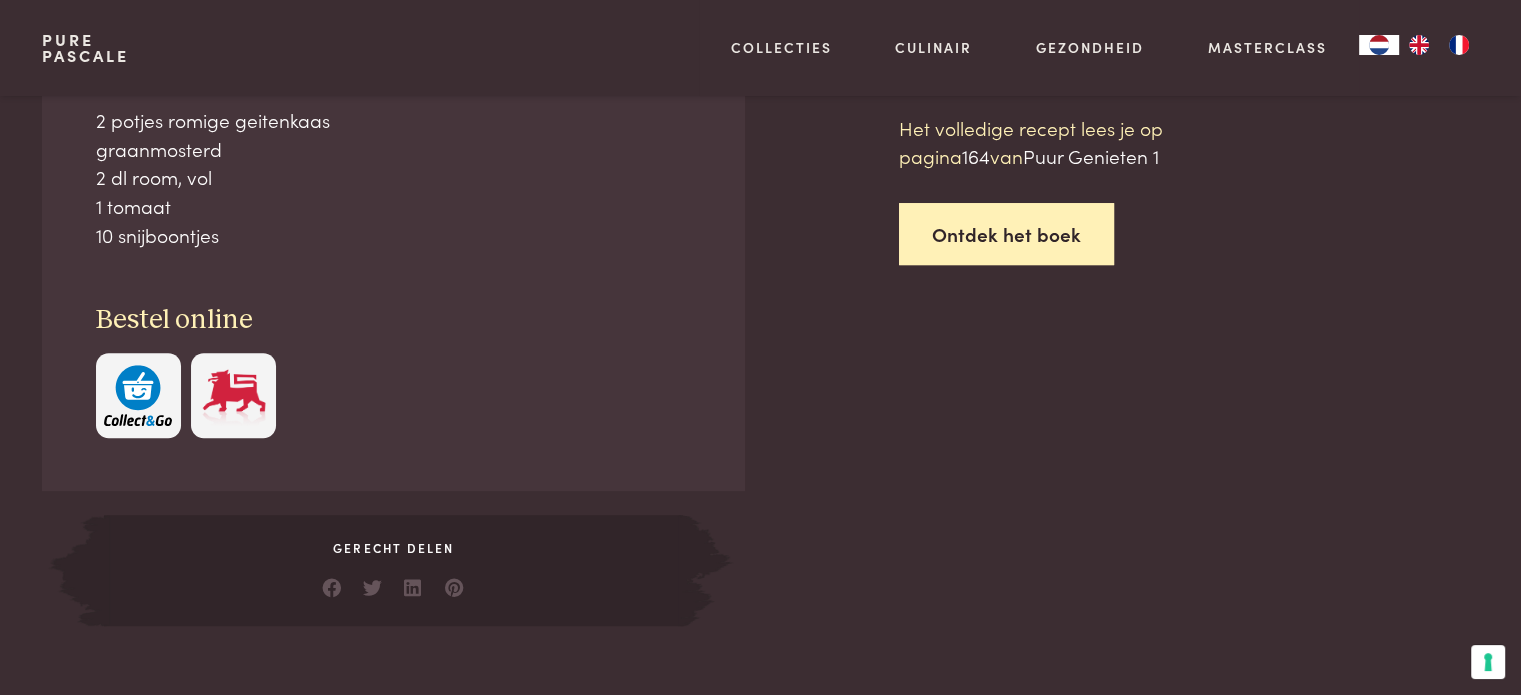 click on "Ontdek het boek" at bounding box center [1006, 234] 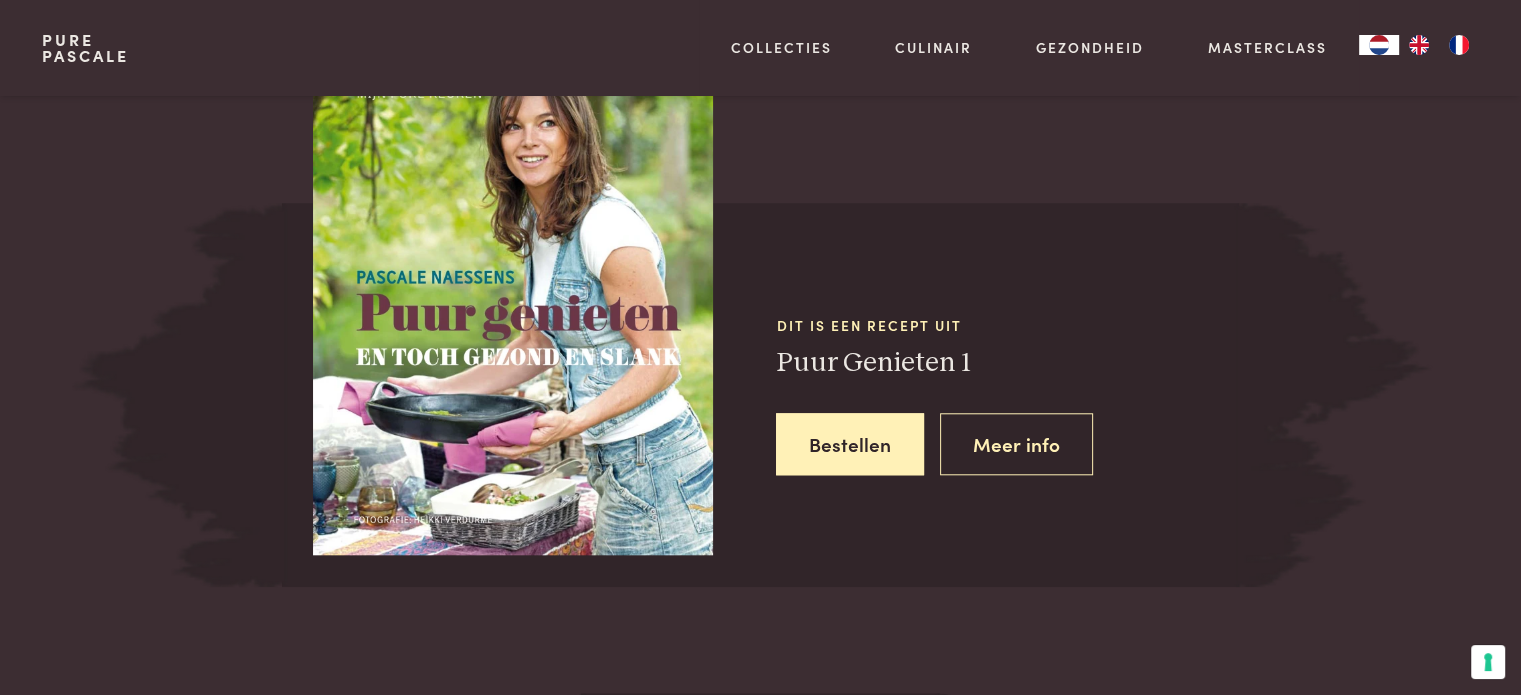 scroll, scrollTop: 1837, scrollLeft: 0, axis: vertical 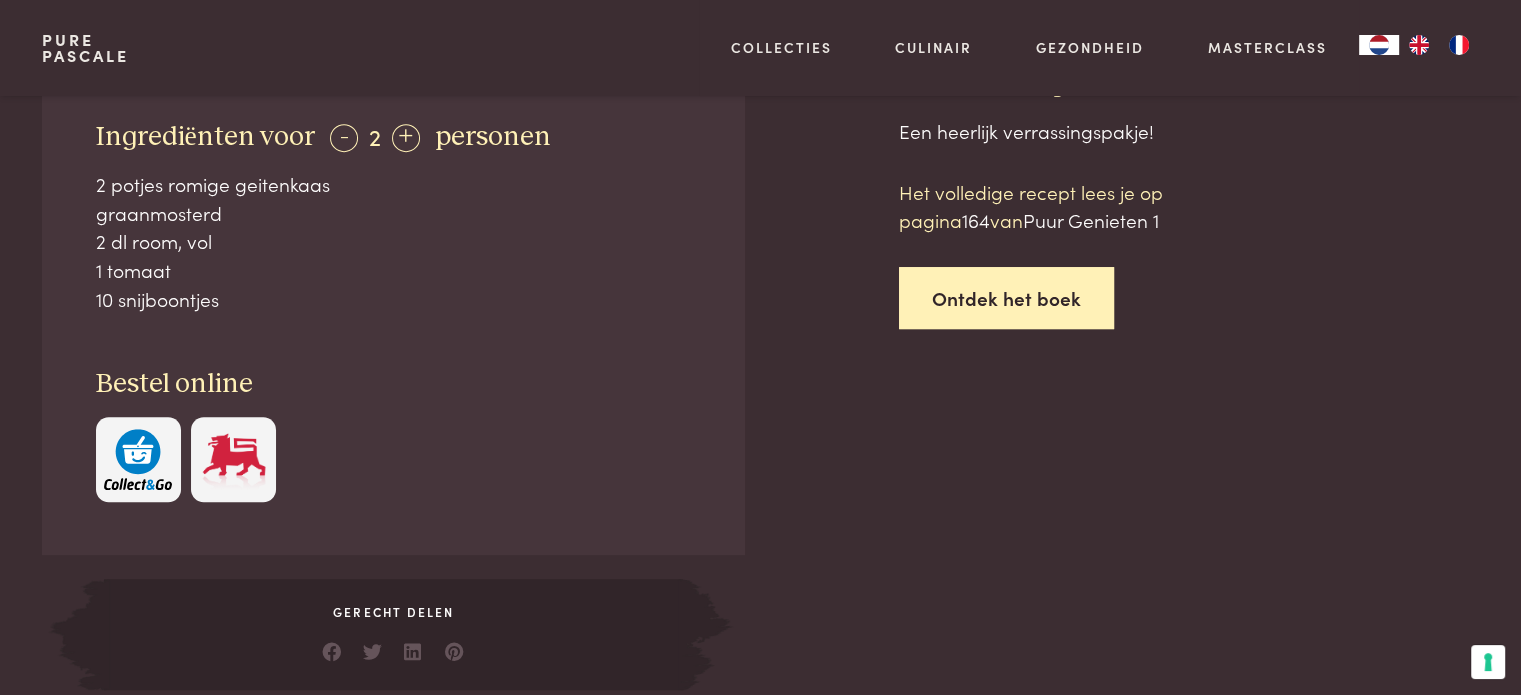 click on "Ontdek het boek" at bounding box center (1006, 298) 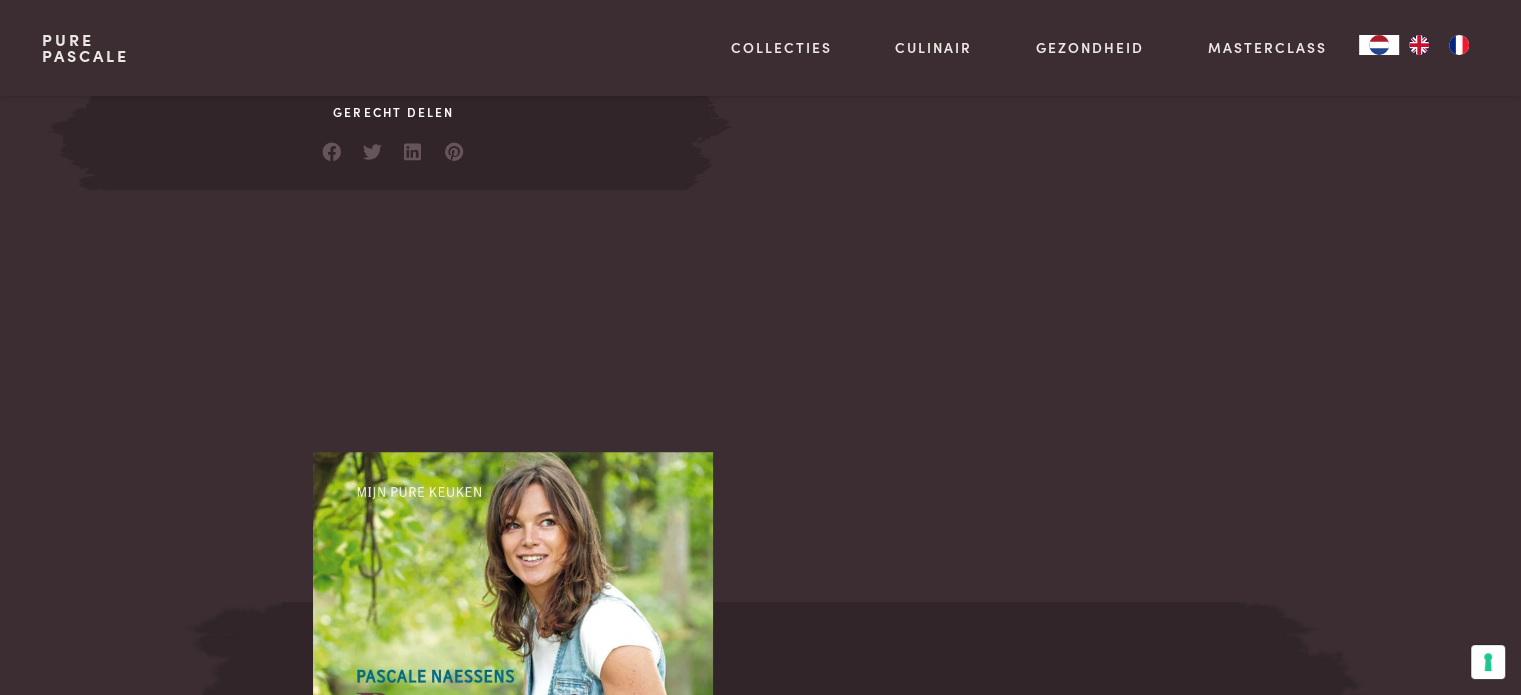 scroll, scrollTop: 1737, scrollLeft: 0, axis: vertical 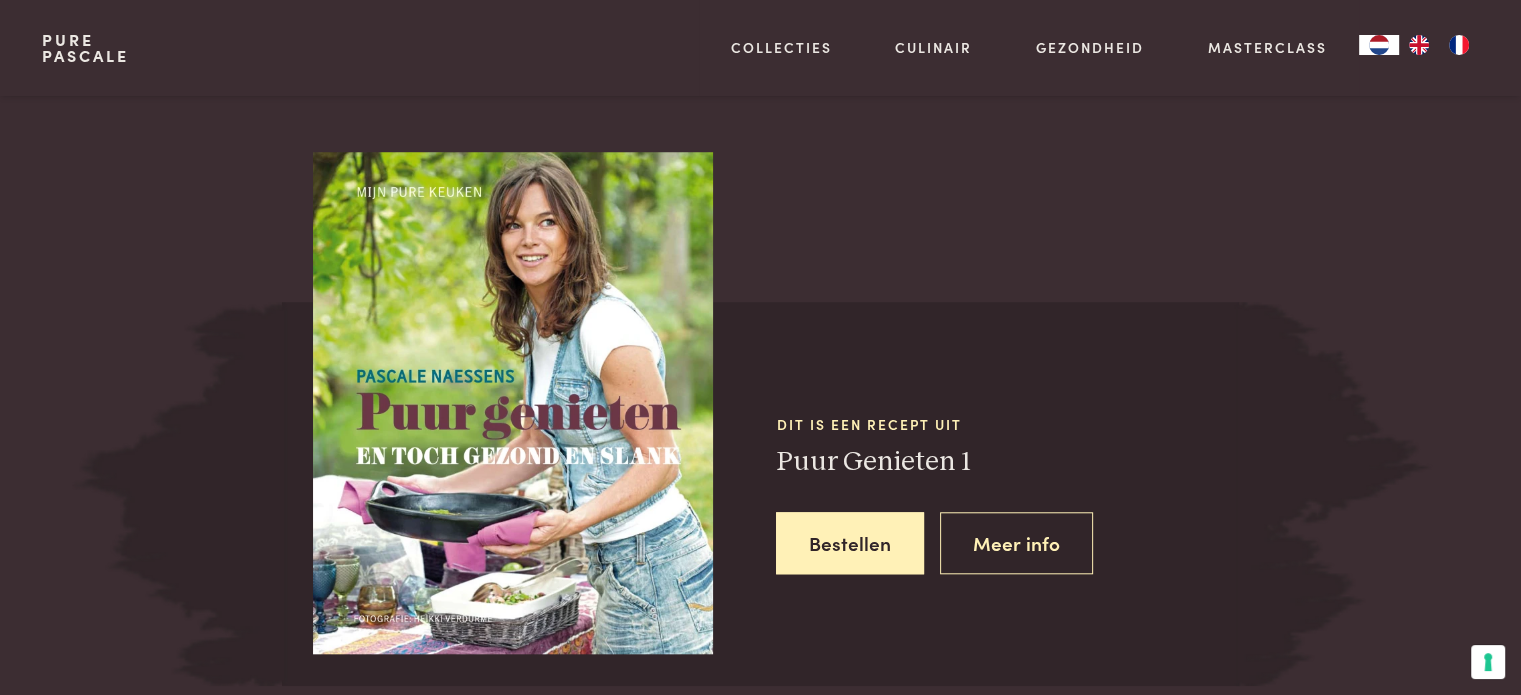 click at bounding box center [513, 403] 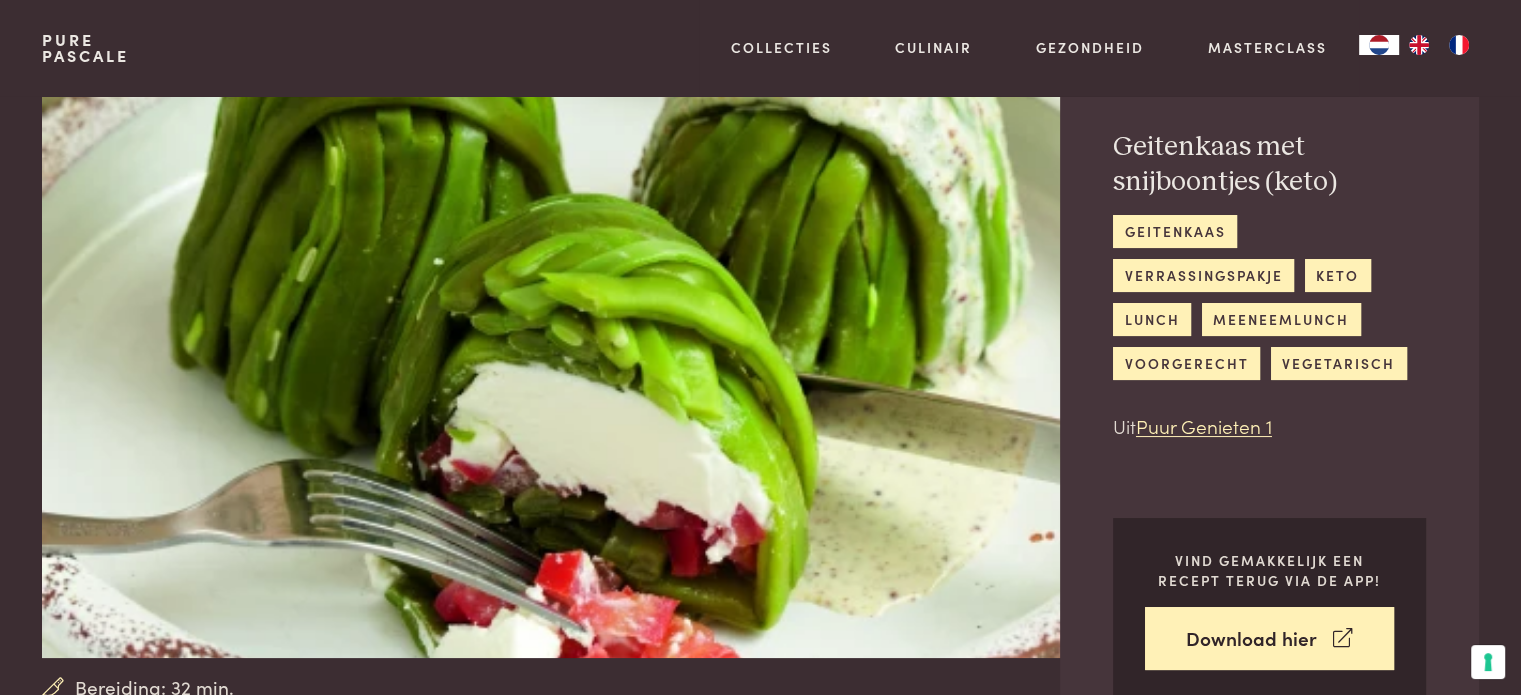 scroll, scrollTop: 0, scrollLeft: 0, axis: both 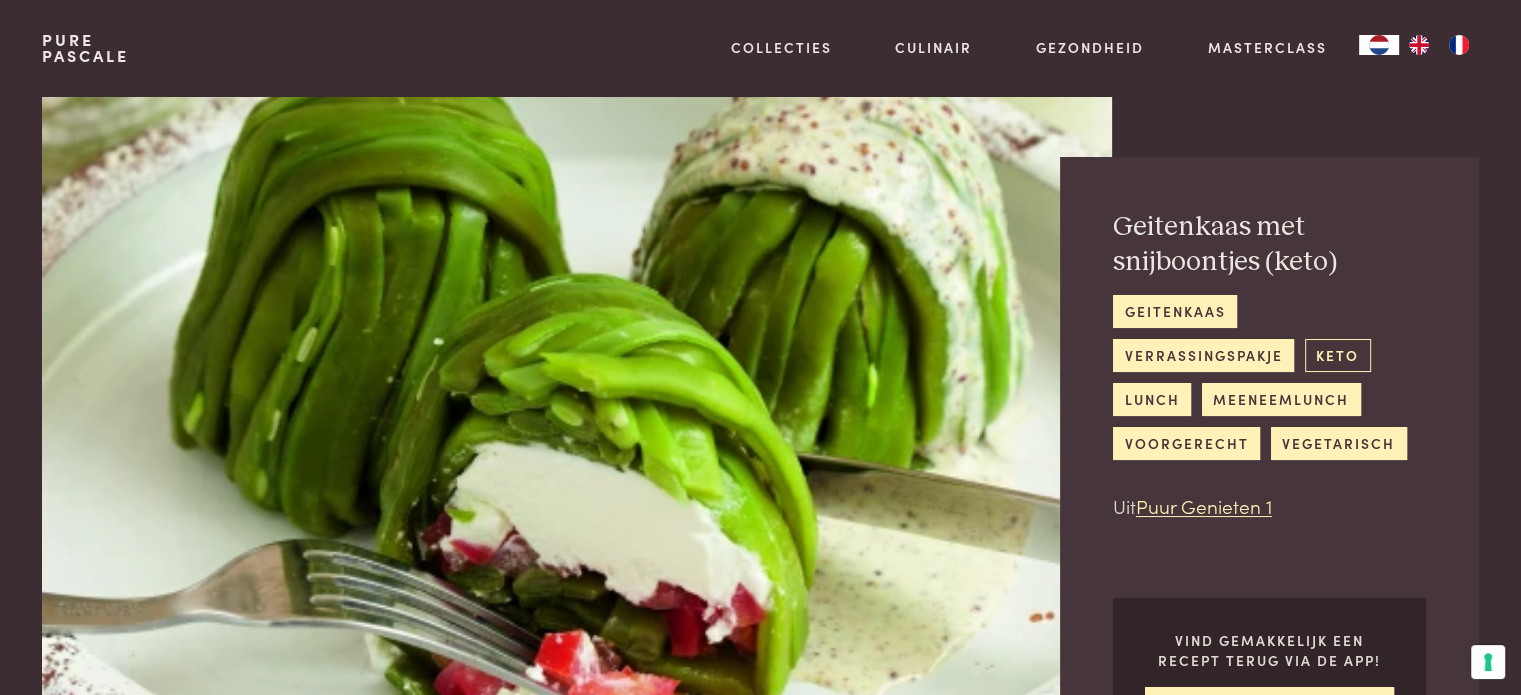 click on "keto" at bounding box center [1338, 355] 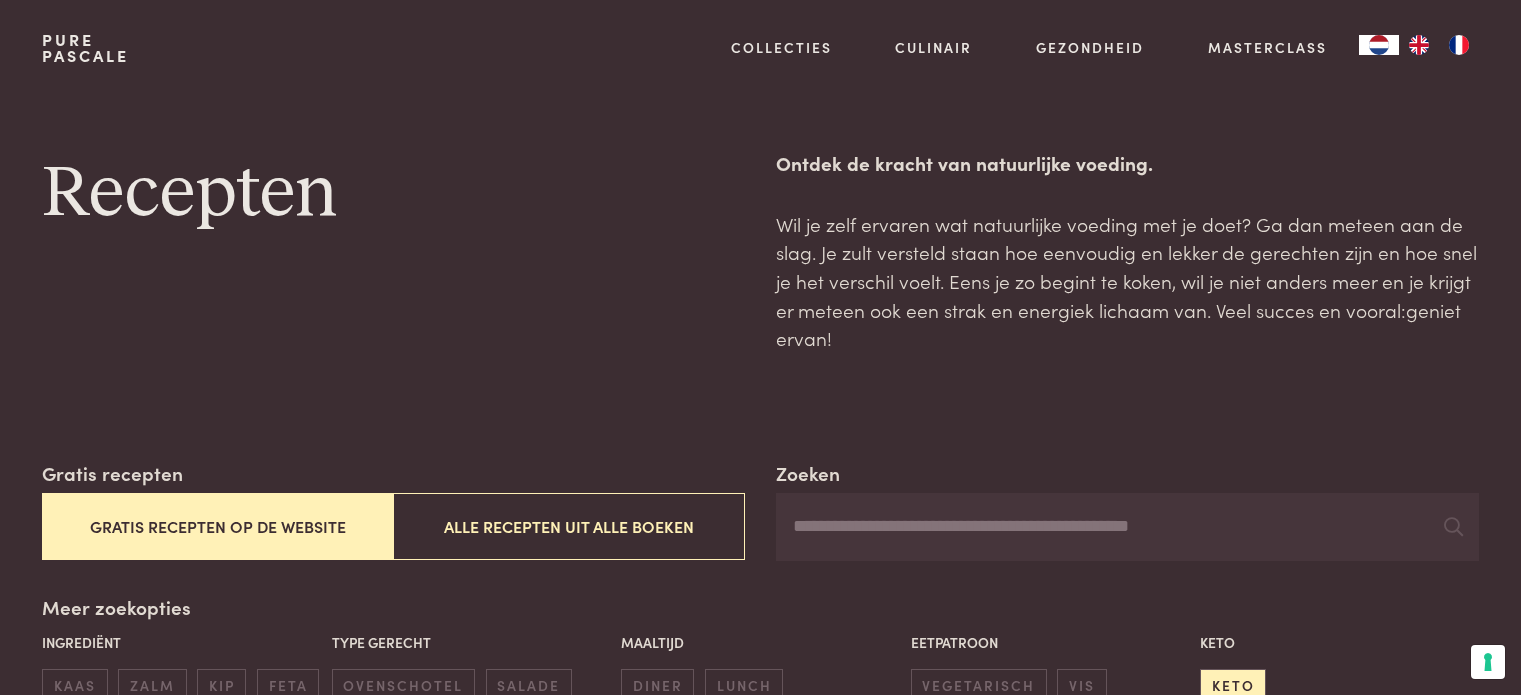 scroll, scrollTop: 0, scrollLeft: 0, axis: both 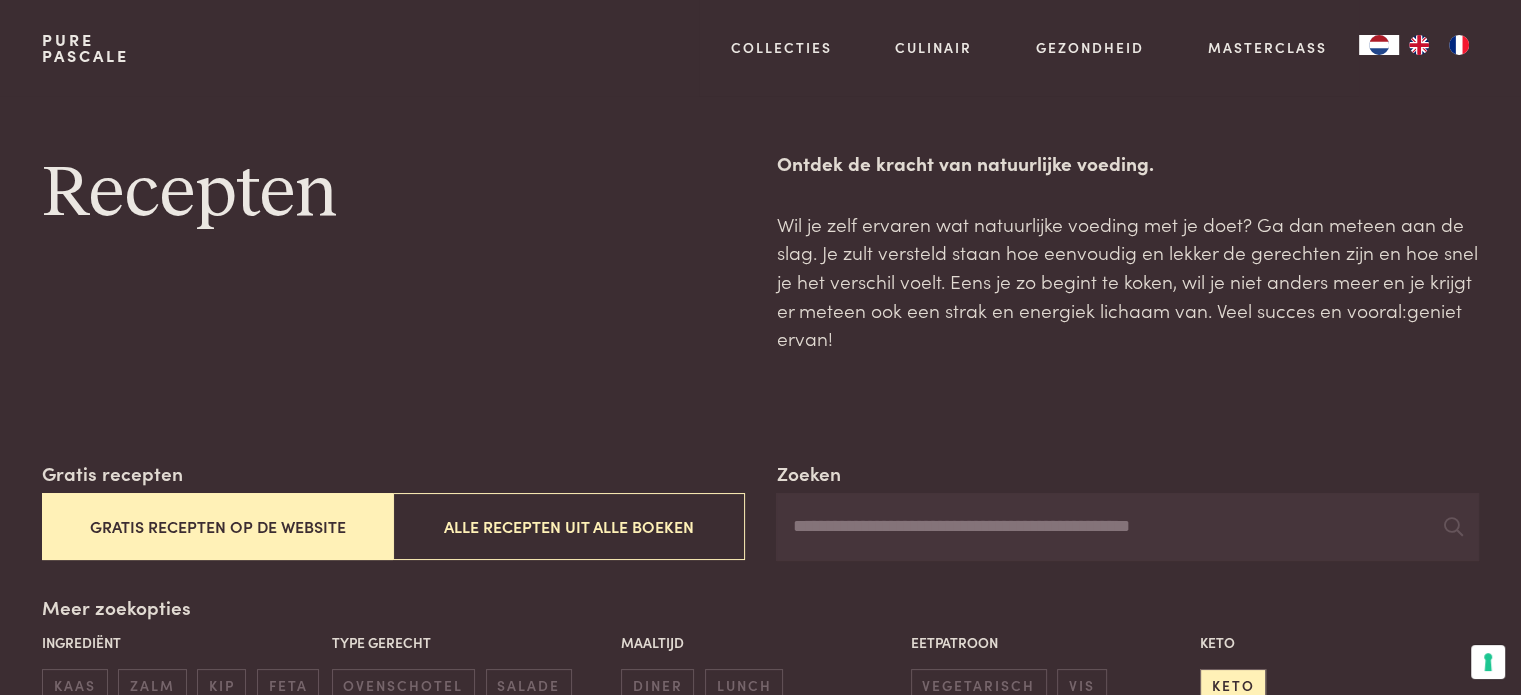 click on "Zoeken" at bounding box center (1127, 527) 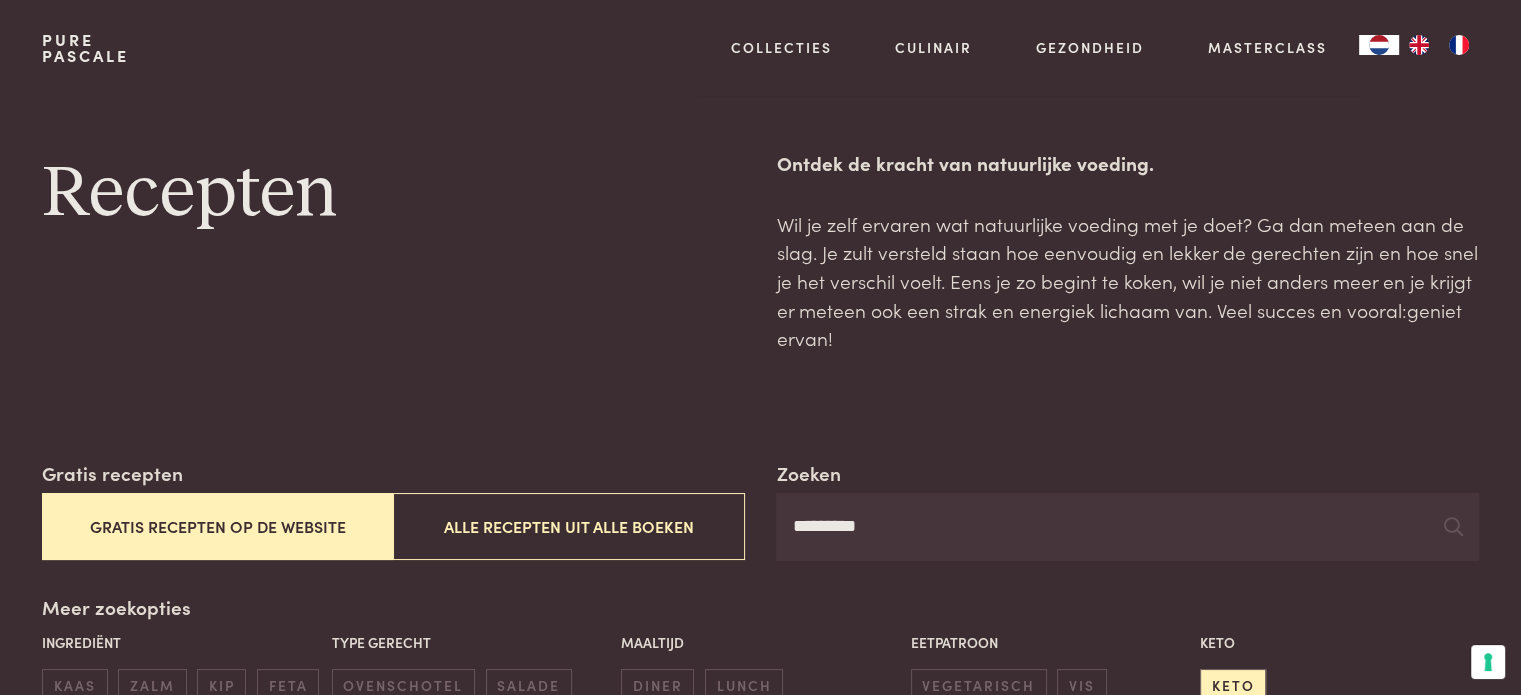 type on "*********" 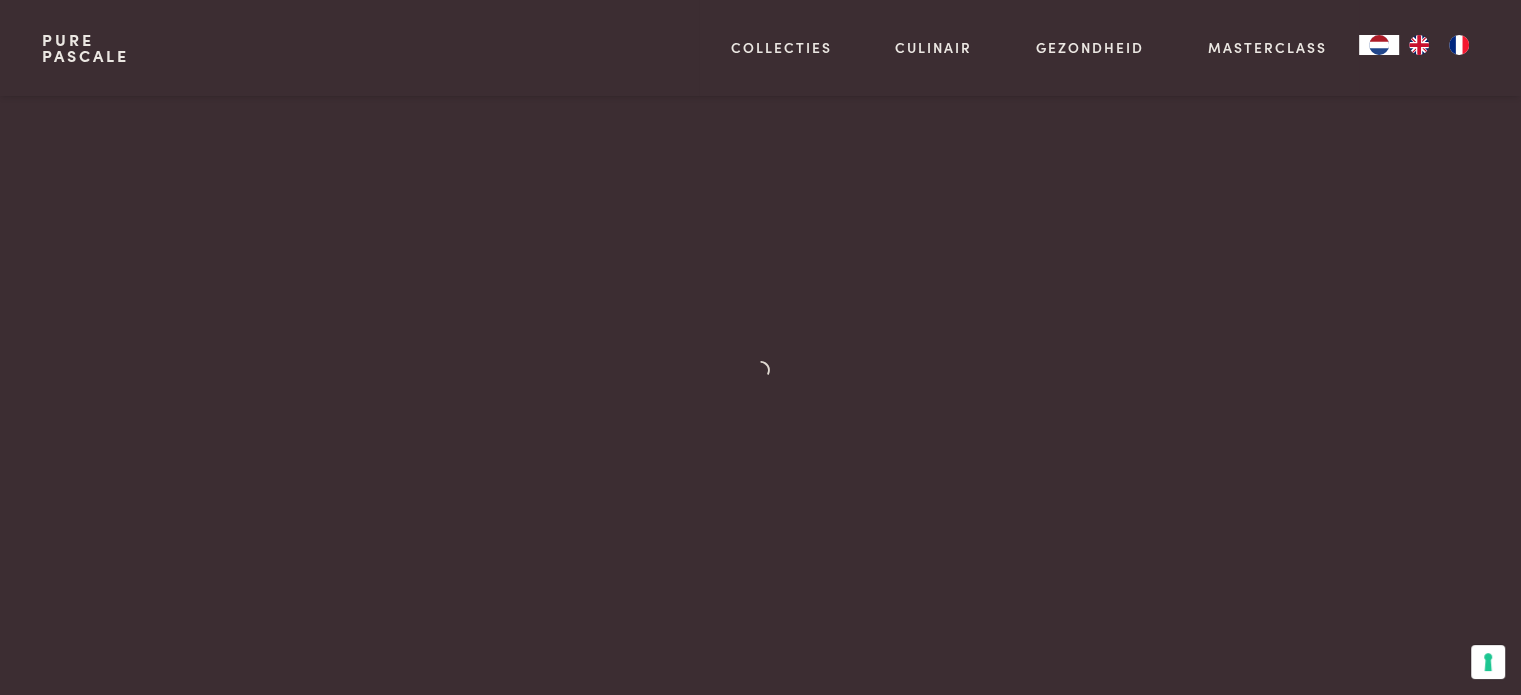 scroll, scrollTop: 900, scrollLeft: 0, axis: vertical 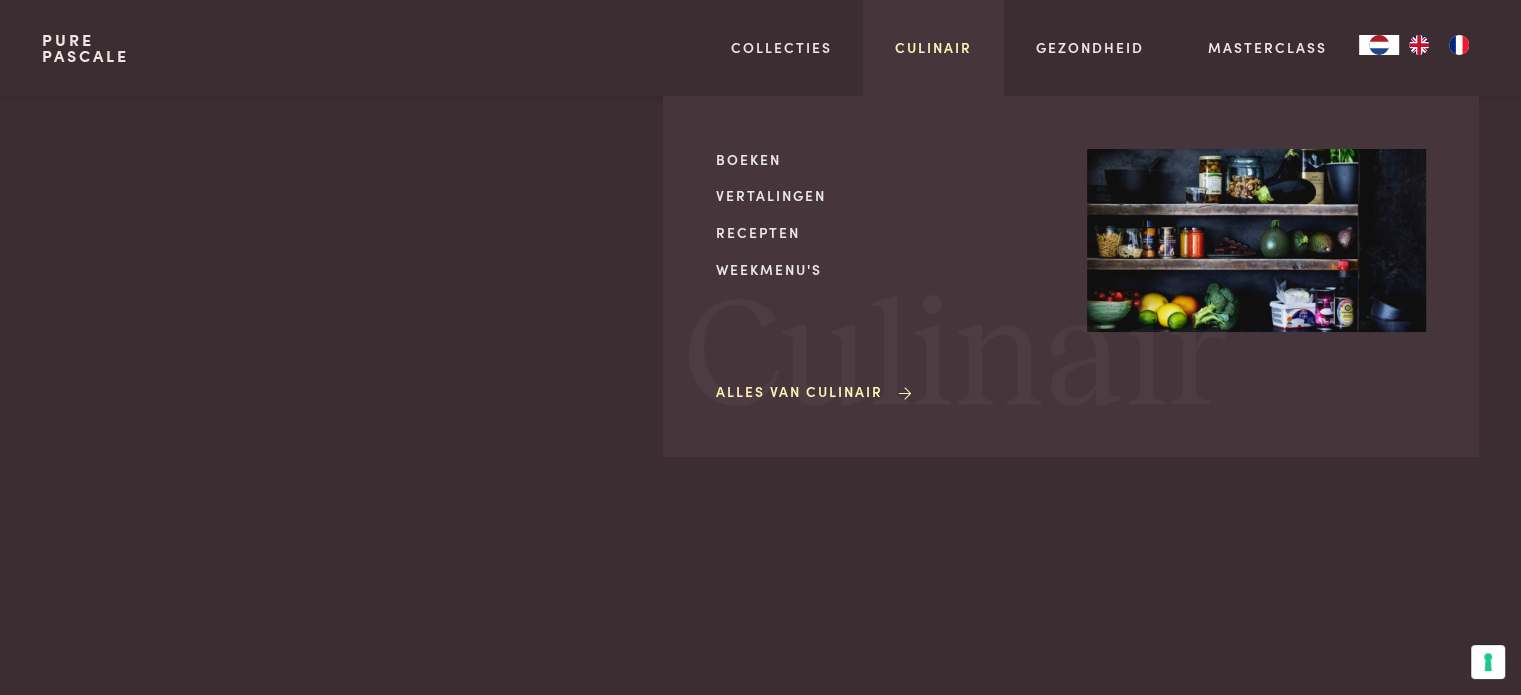 click on "Culinair" at bounding box center (933, 47) 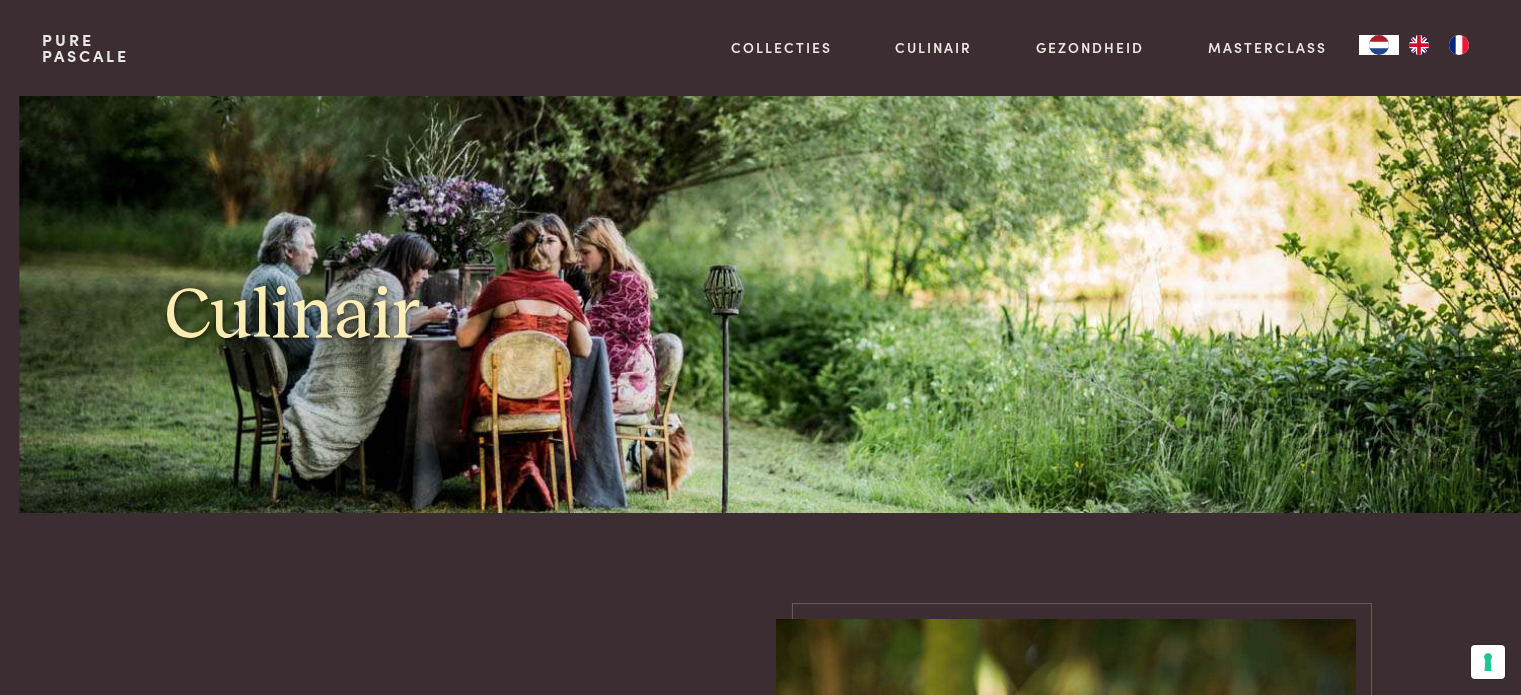 scroll, scrollTop: 0, scrollLeft: 0, axis: both 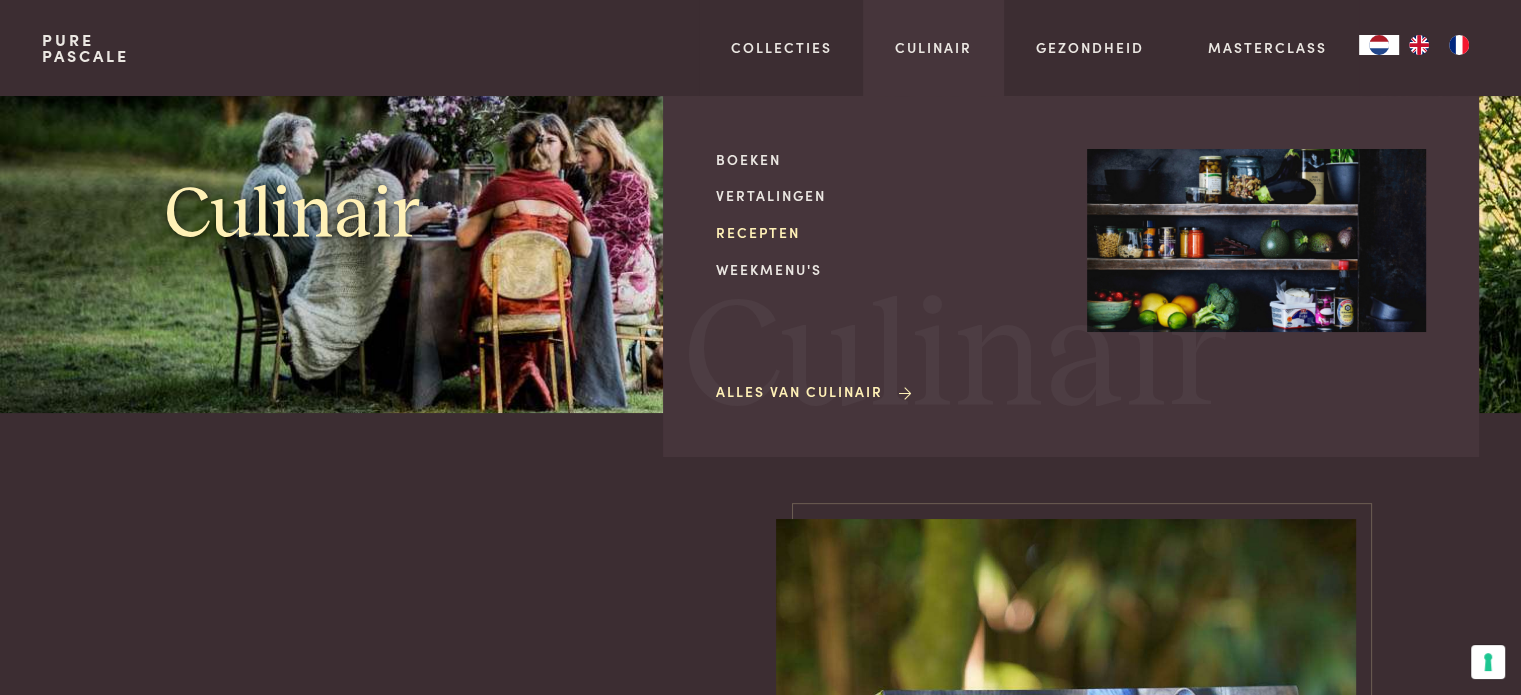 click on "Recepten" at bounding box center [885, 232] 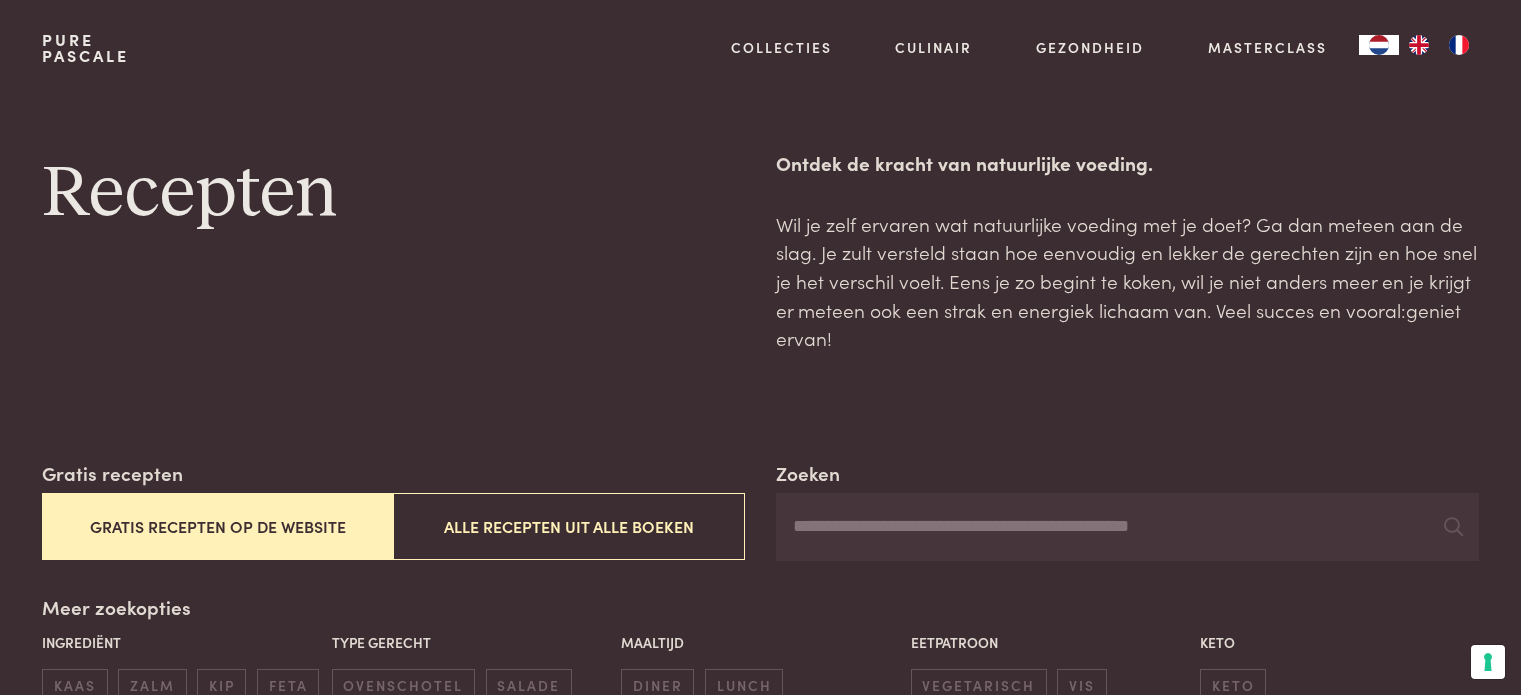 scroll, scrollTop: 0, scrollLeft: 0, axis: both 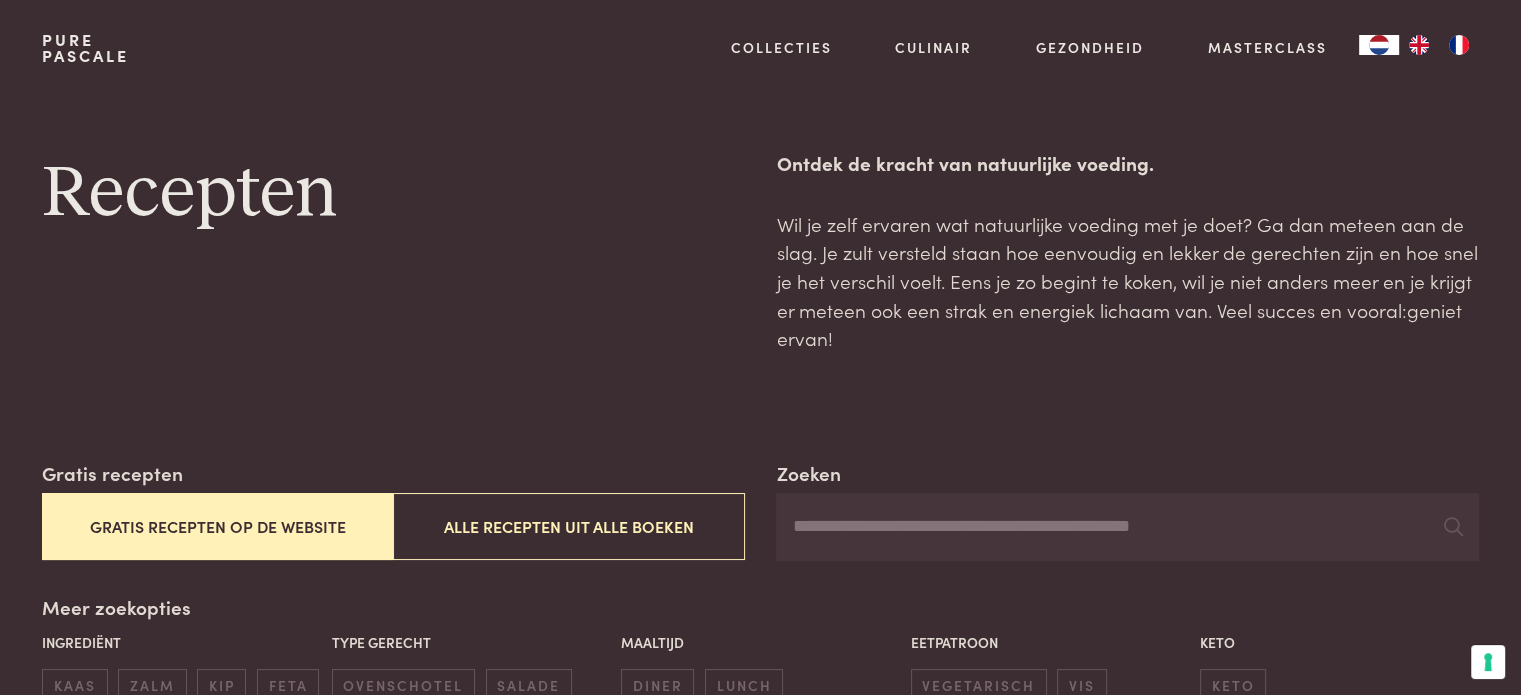 click on "Zoeken" at bounding box center (1127, 527) 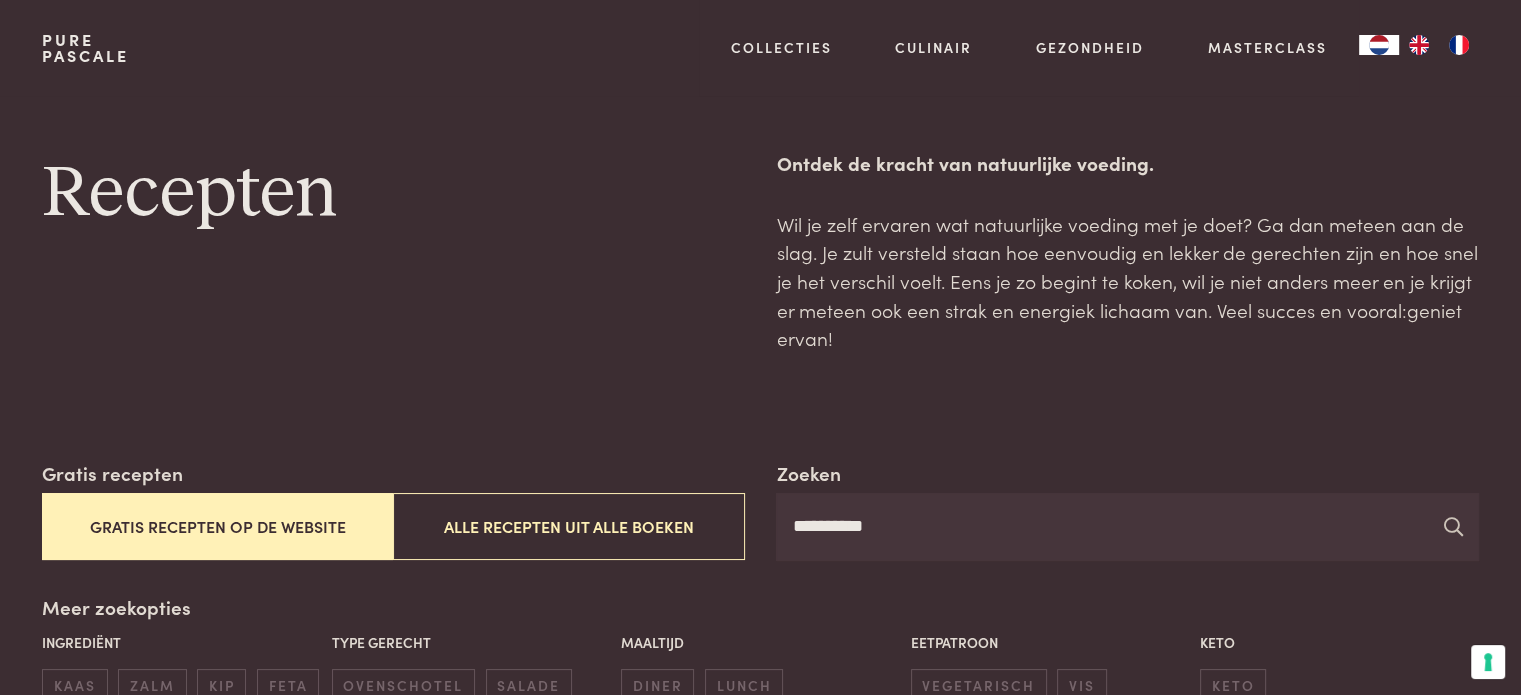 type on "*********" 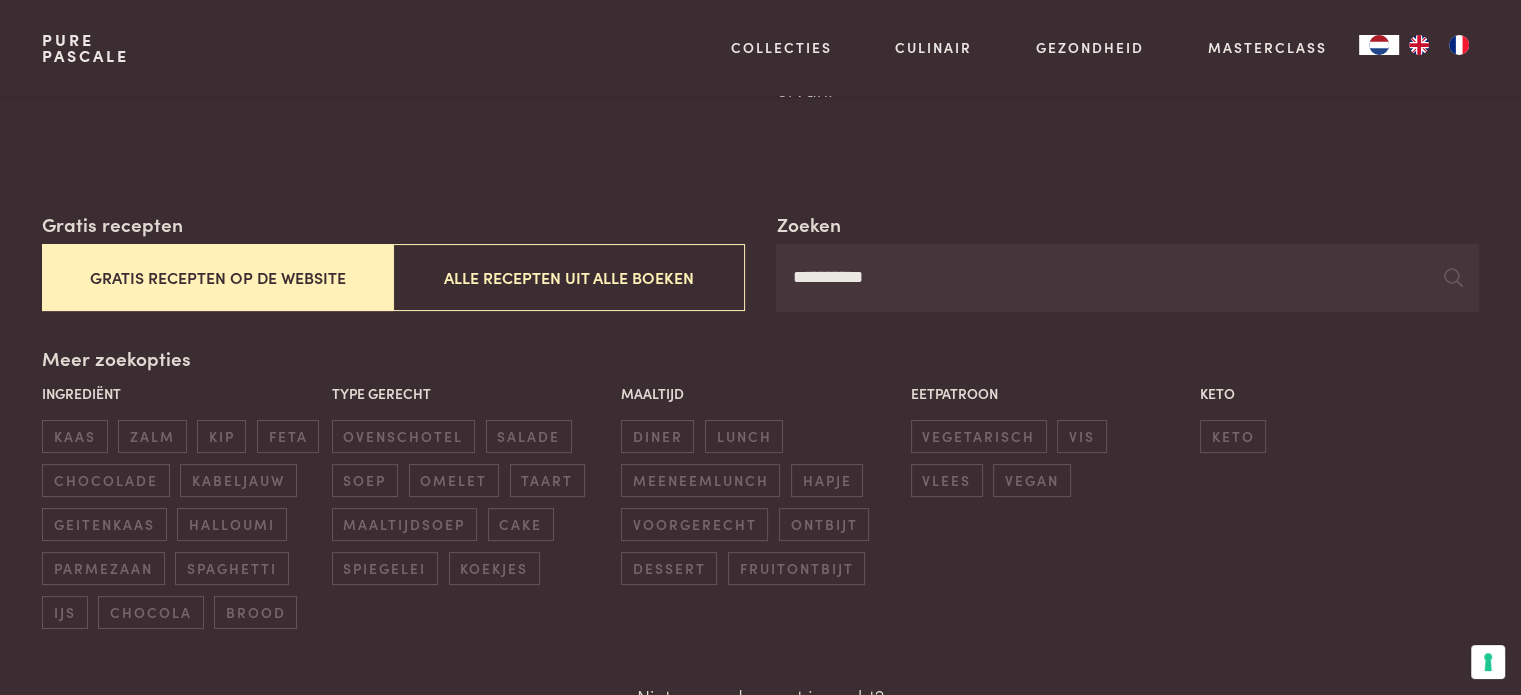 scroll, scrollTop: 300, scrollLeft: 0, axis: vertical 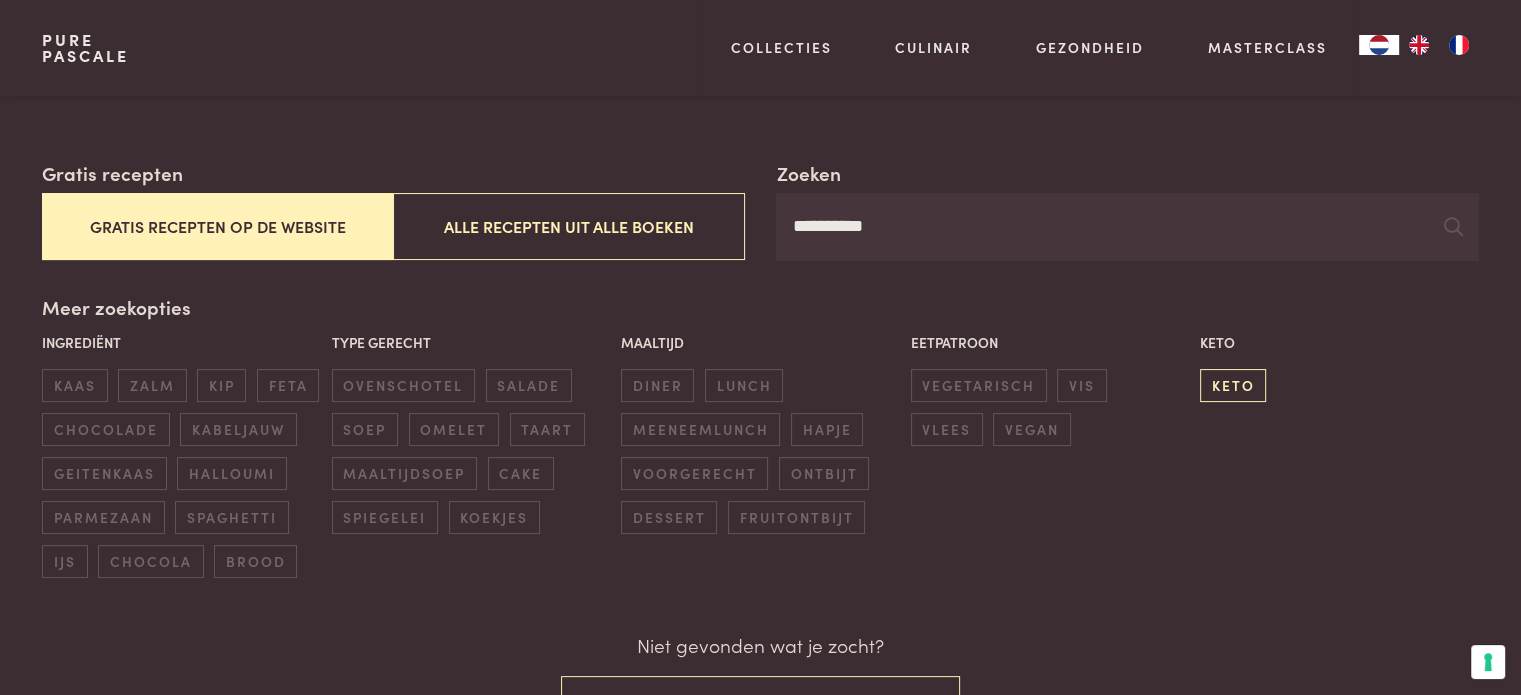 click on "keto" at bounding box center (1233, 385) 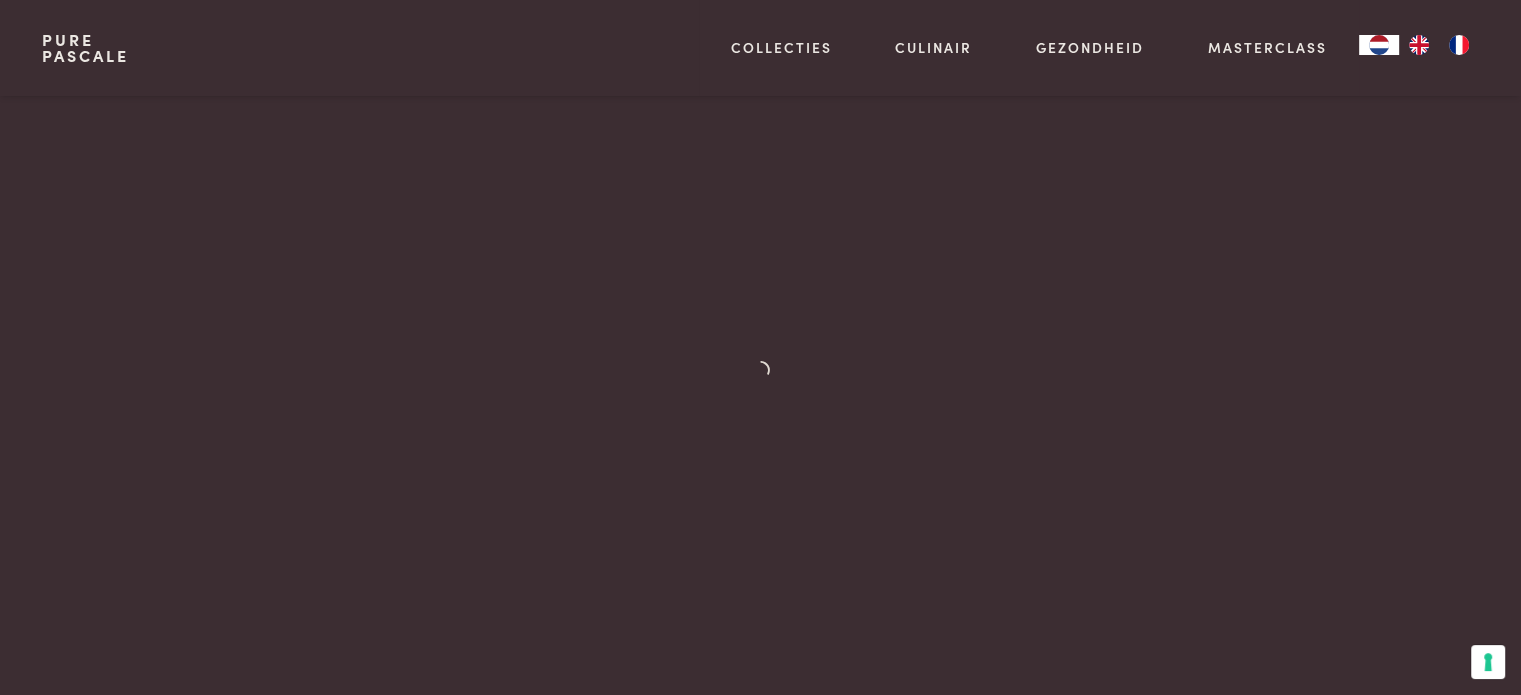 scroll, scrollTop: 959, scrollLeft: 0, axis: vertical 